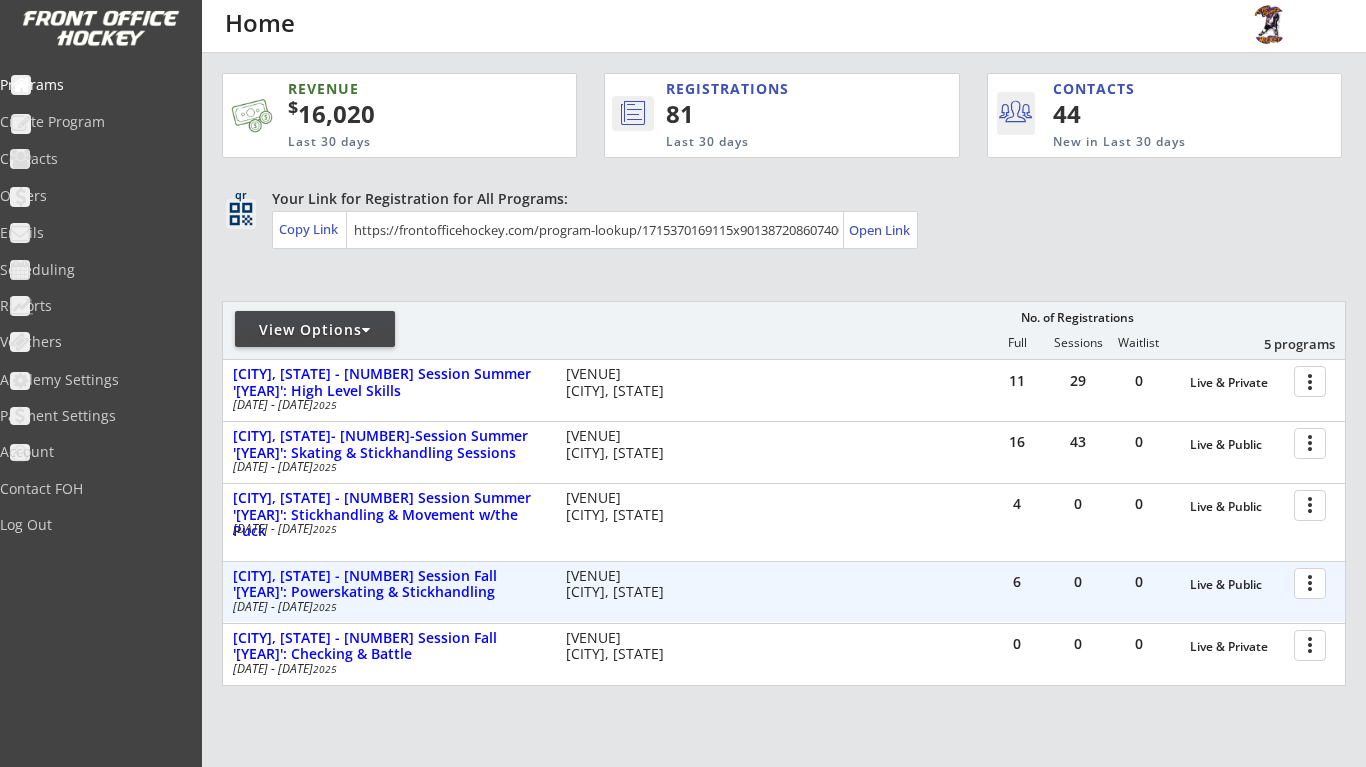 scroll, scrollTop: 0, scrollLeft: 0, axis: both 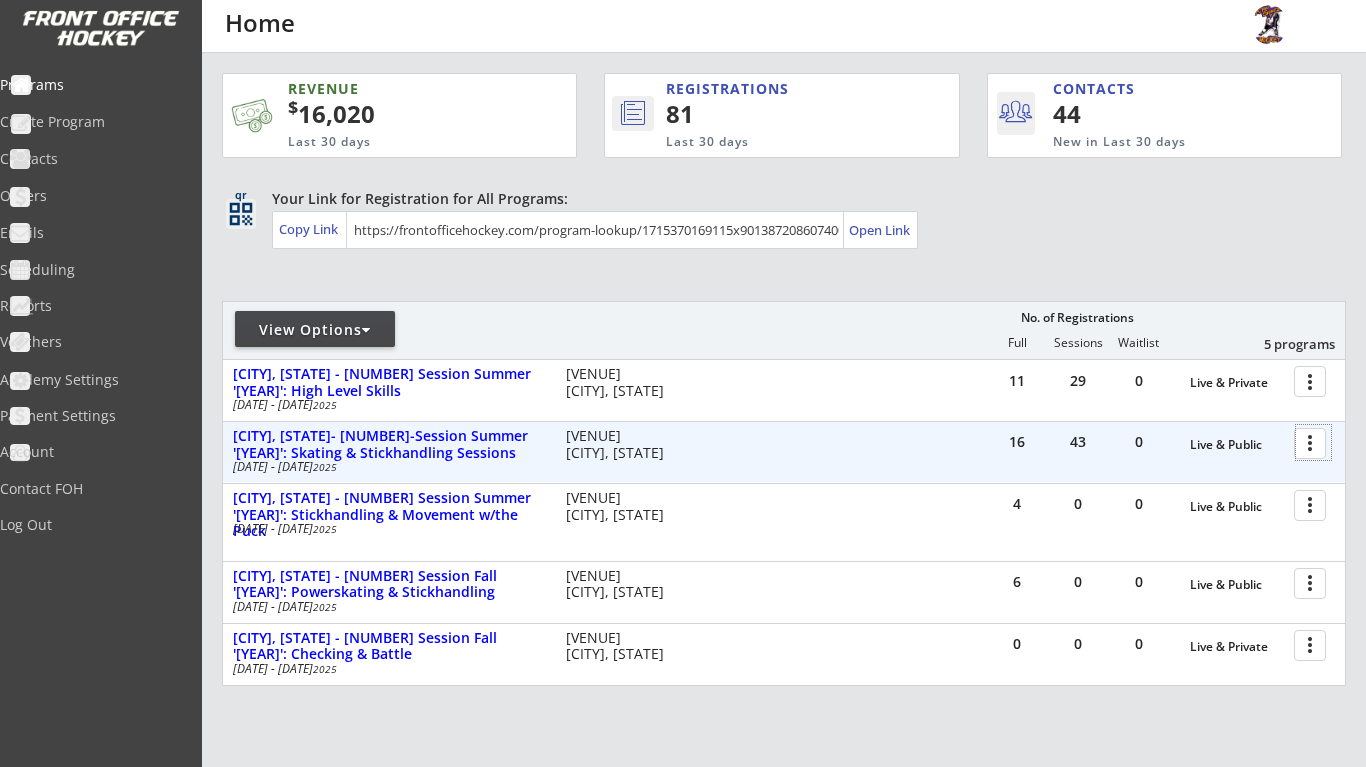 click at bounding box center (1313, 442) 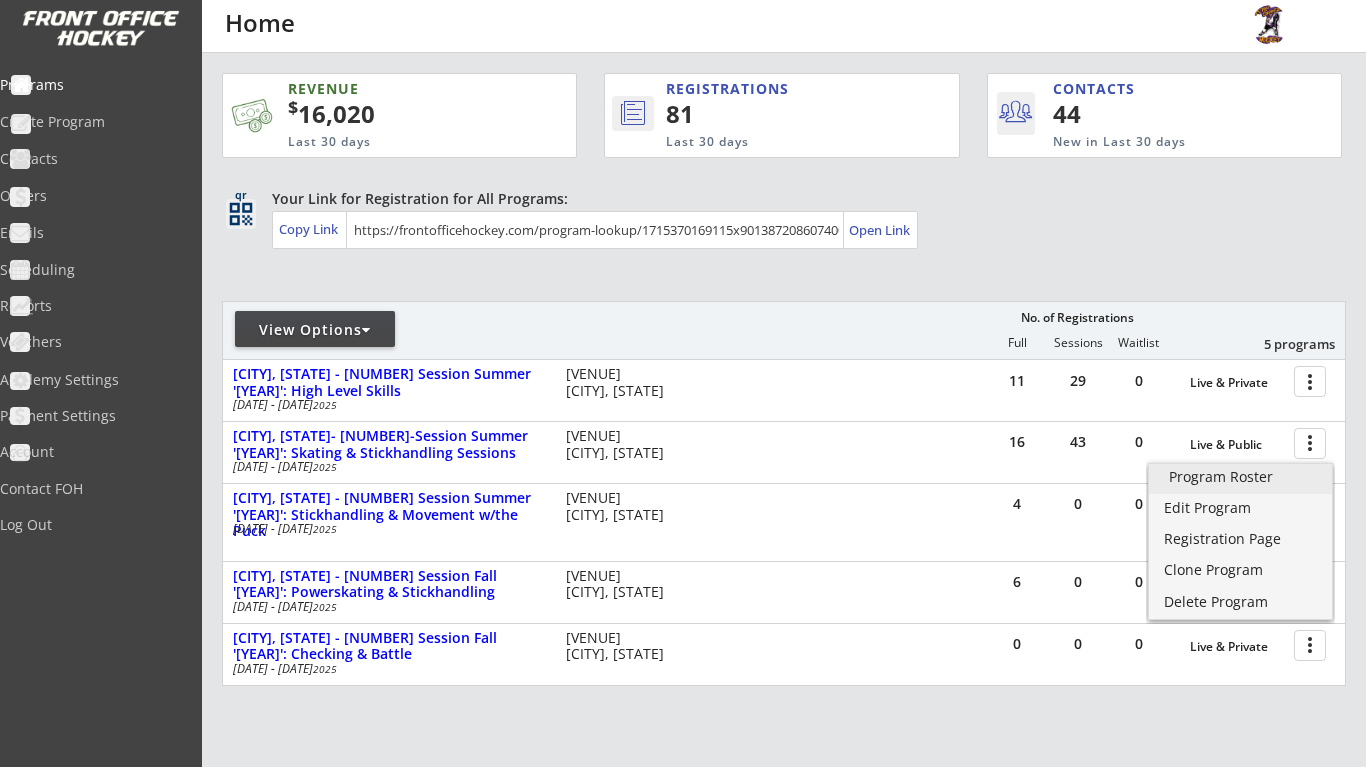 click on "Program Roster" at bounding box center [1240, 479] 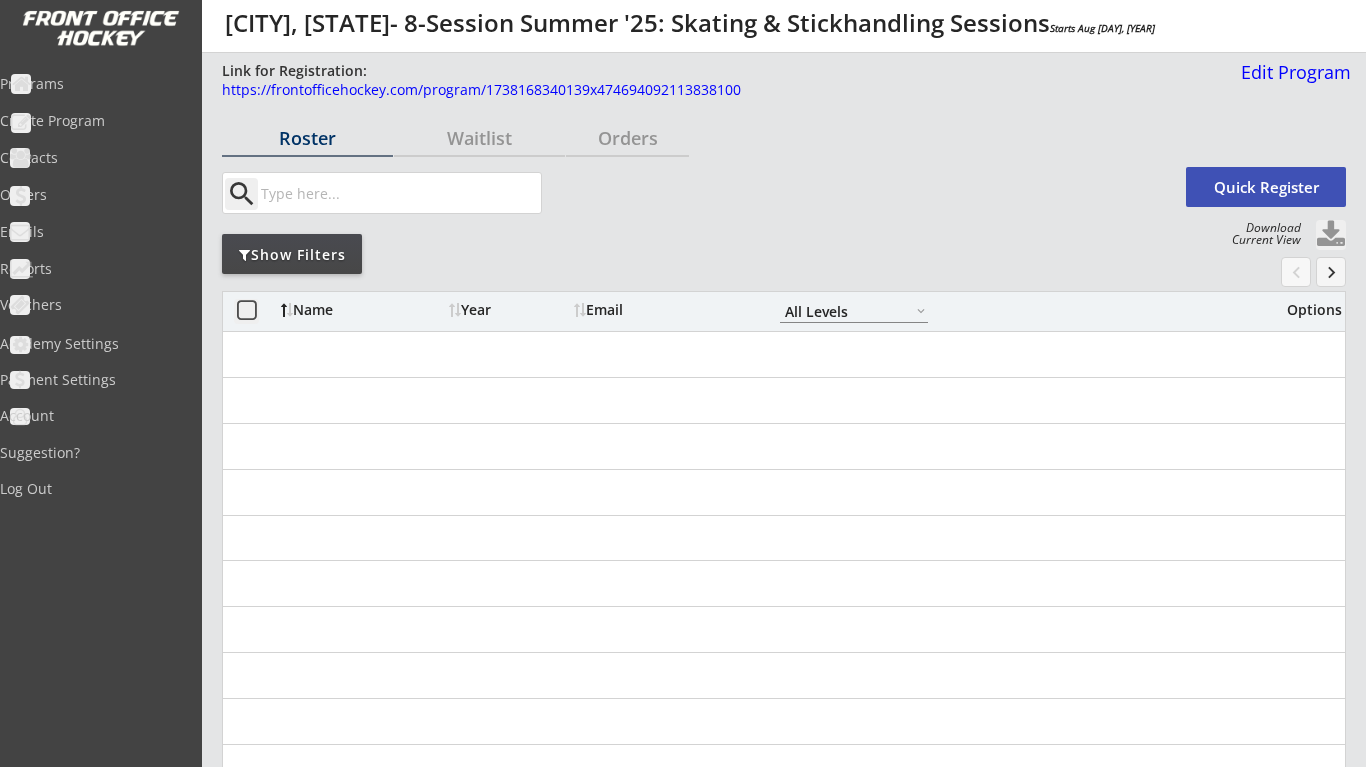 select on ""All Levels"" 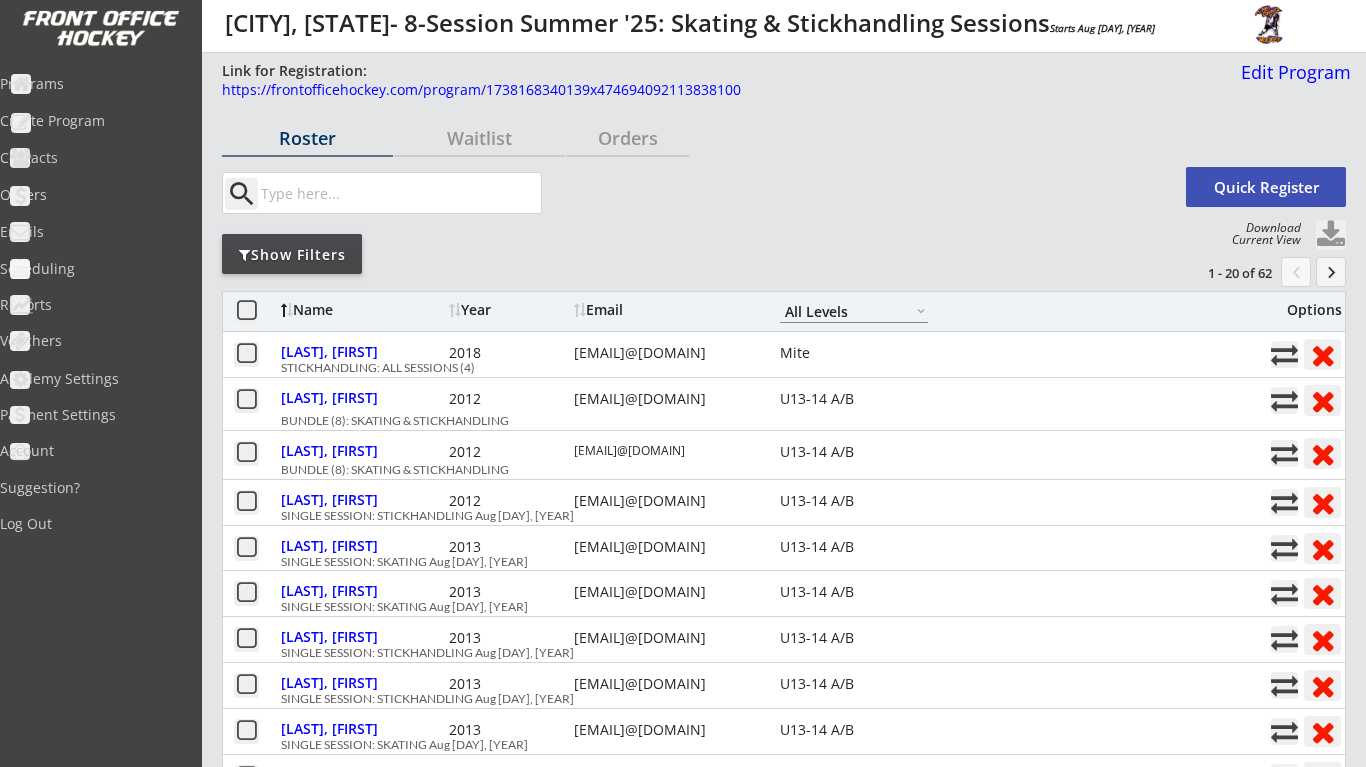 click on "Show Filters" at bounding box center (292, 255) 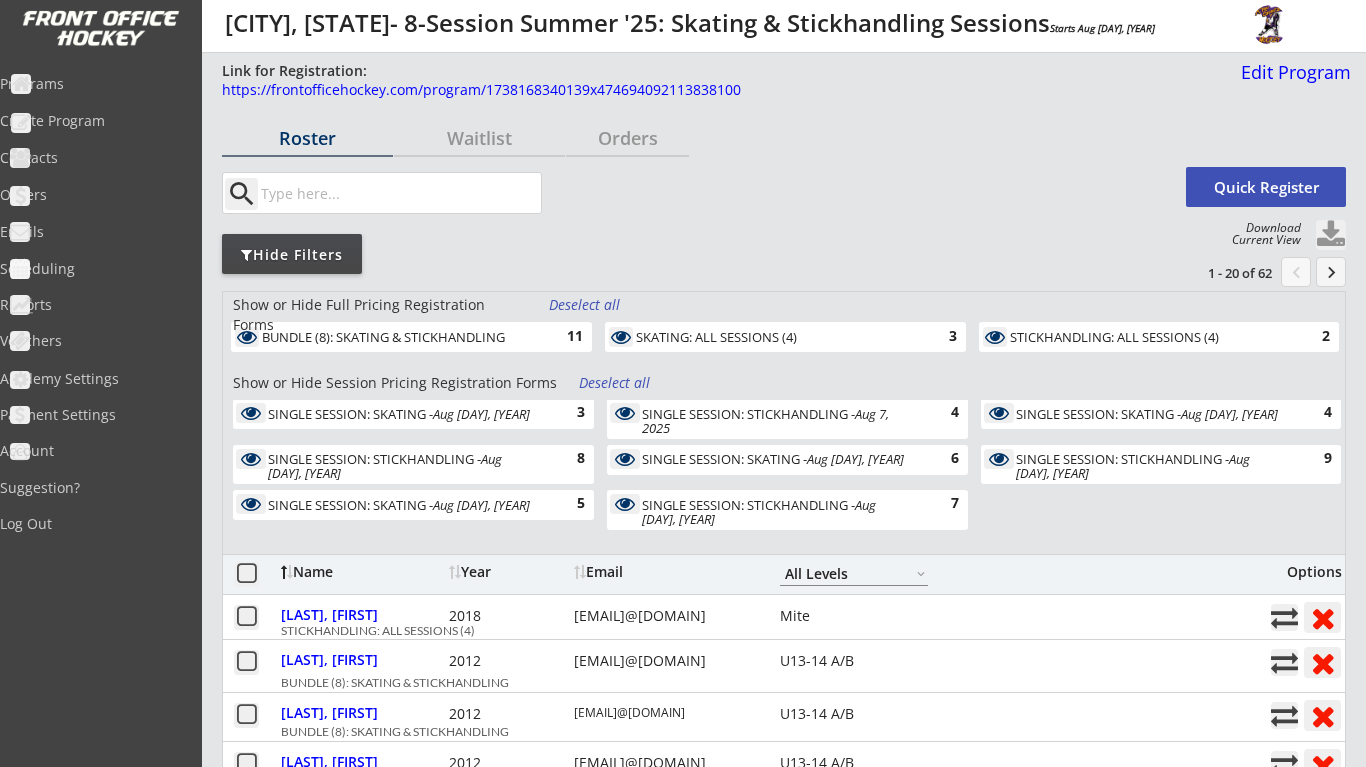 click on "Deselect all" at bounding box center [616, 383] 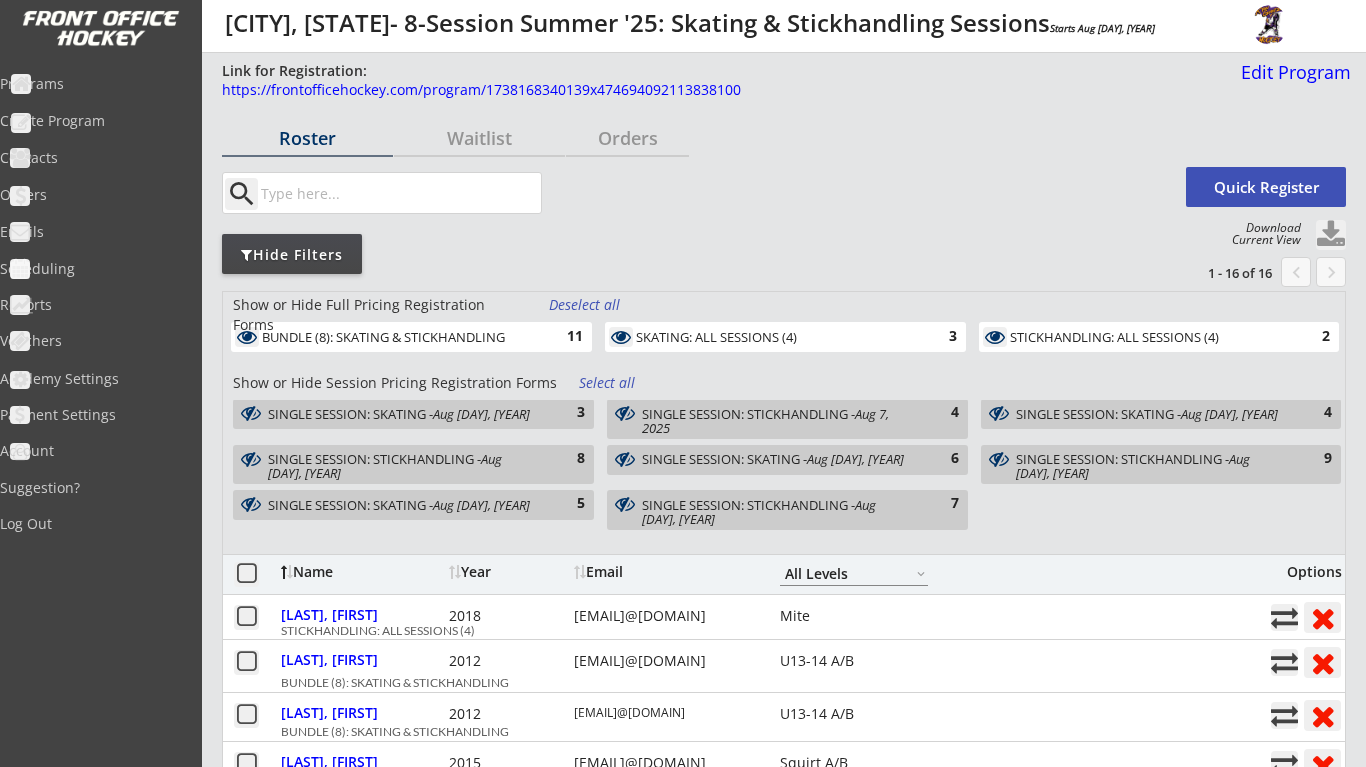 click on "SKATING: ALL SESSIONS (4)" at bounding box center (774, 338) 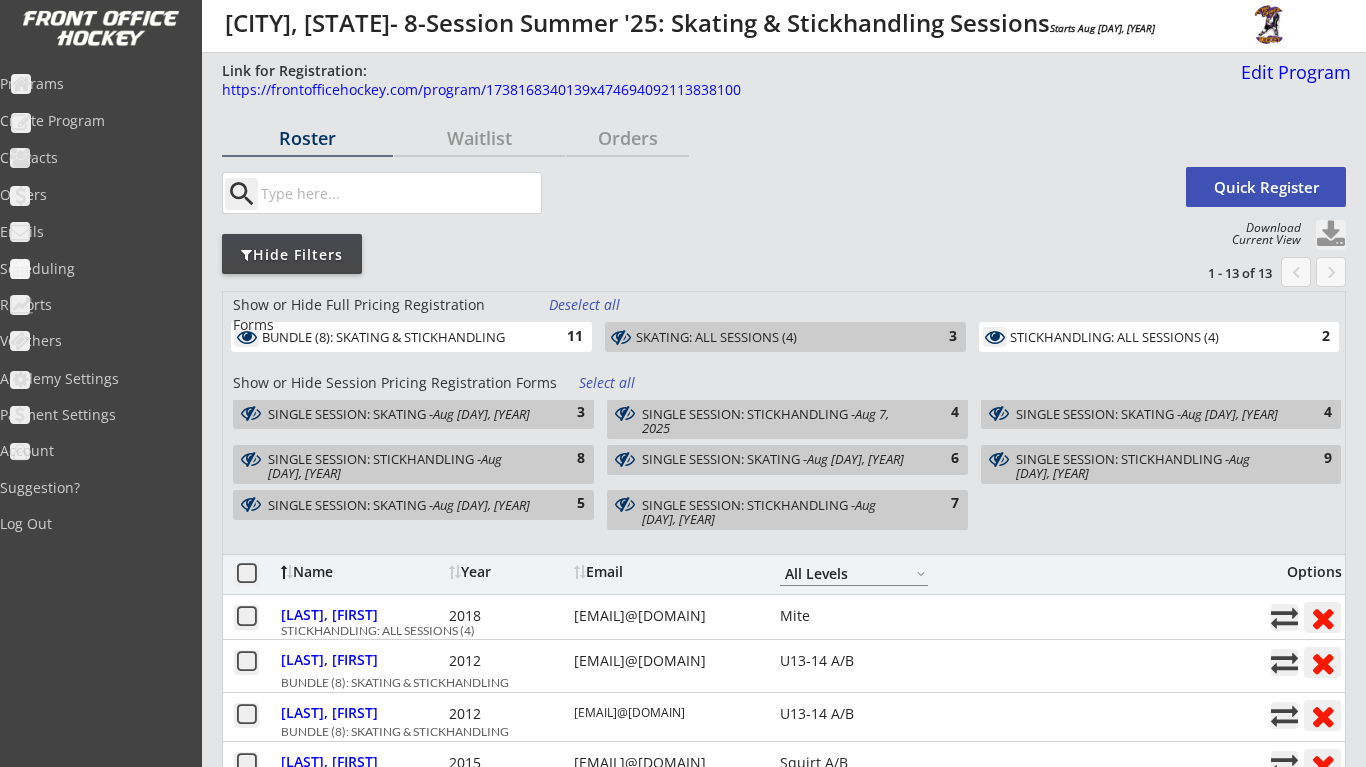 click on "SKATING: ALL SESSIONS (4)" at bounding box center (774, 338) 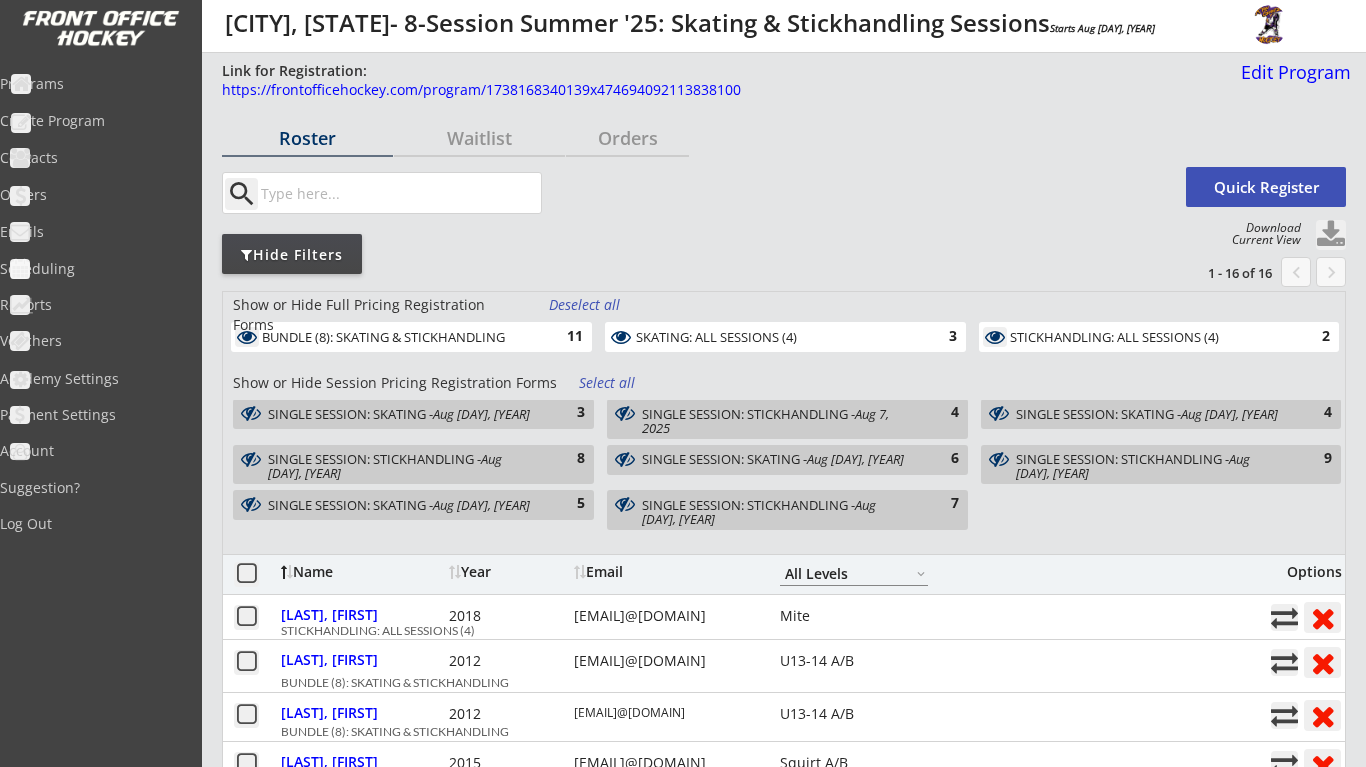 click on "SKATING: ALL SESSIONS (4)" at bounding box center (774, 338) 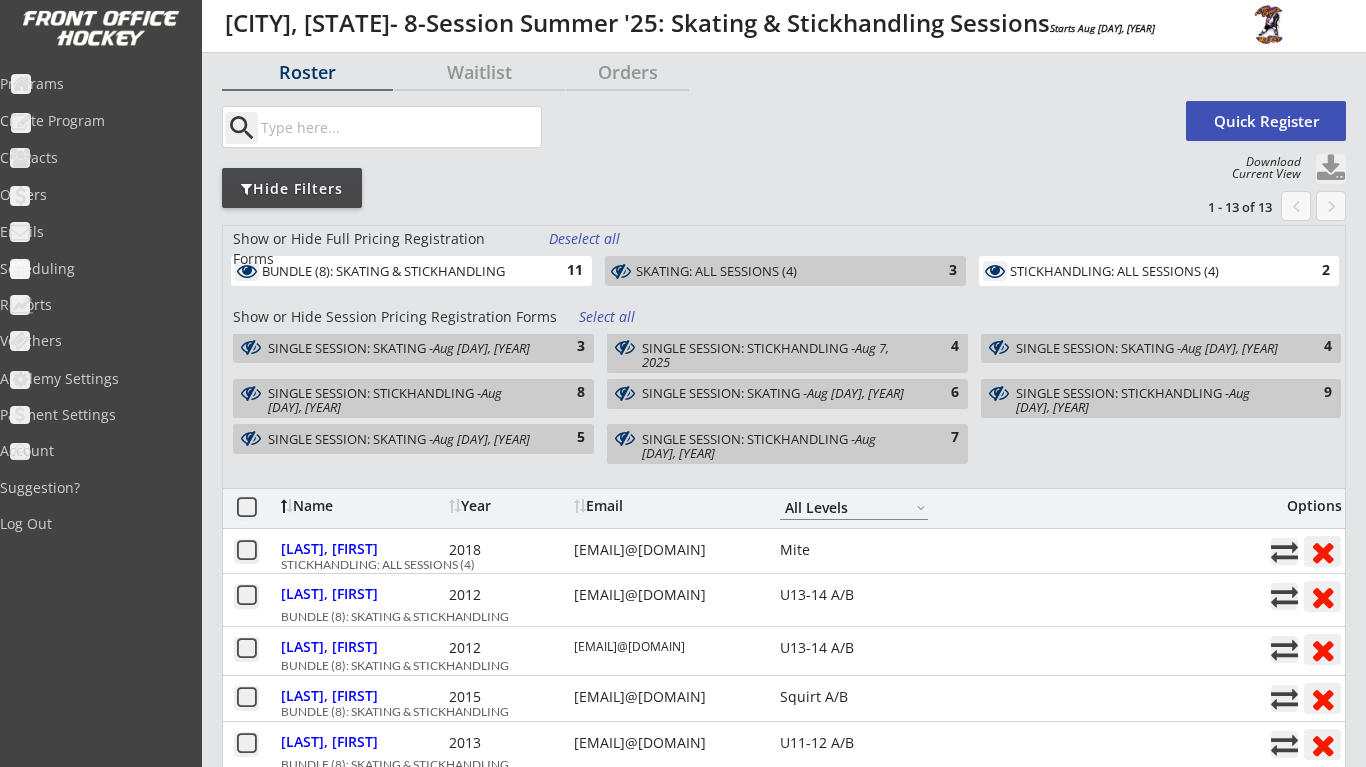 scroll, scrollTop: 59, scrollLeft: 0, axis: vertical 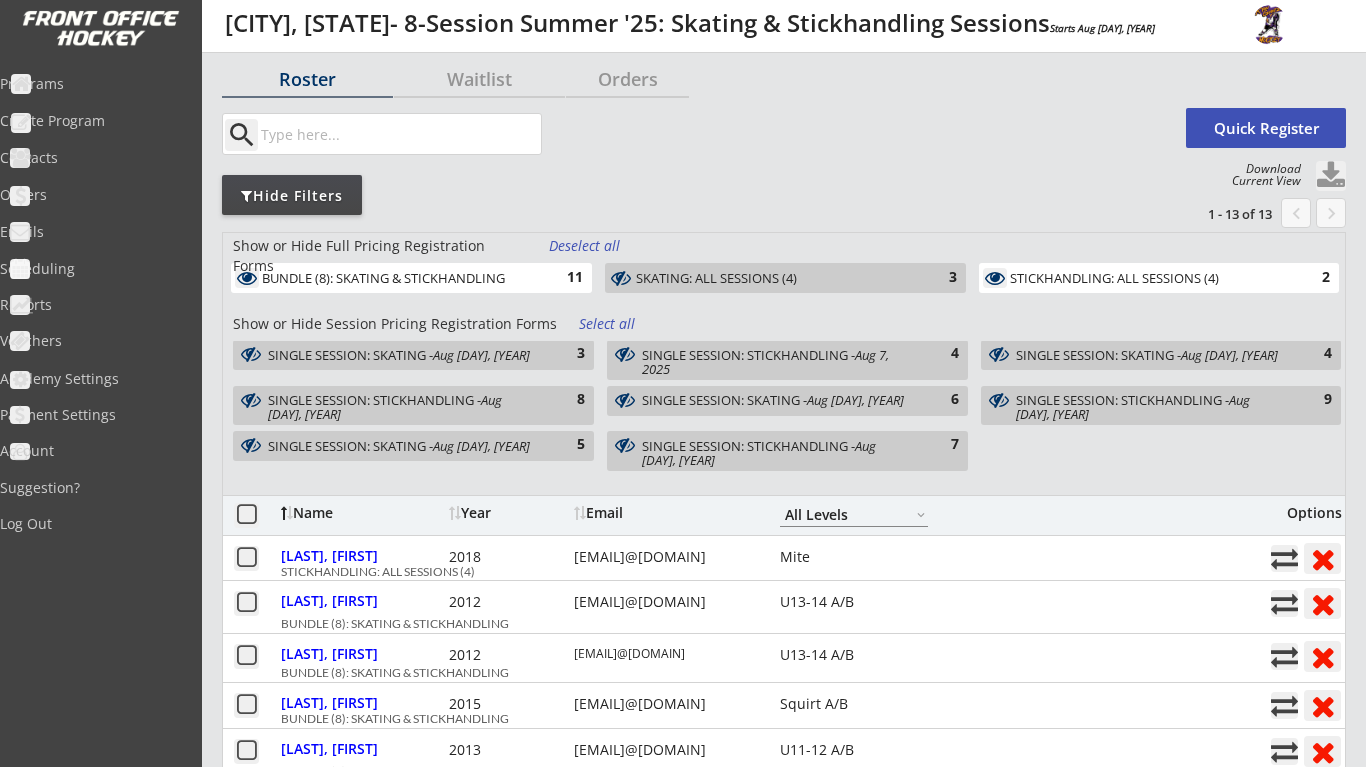click on "SKATING: ALL SESSIONS (4)" at bounding box center (774, 279) 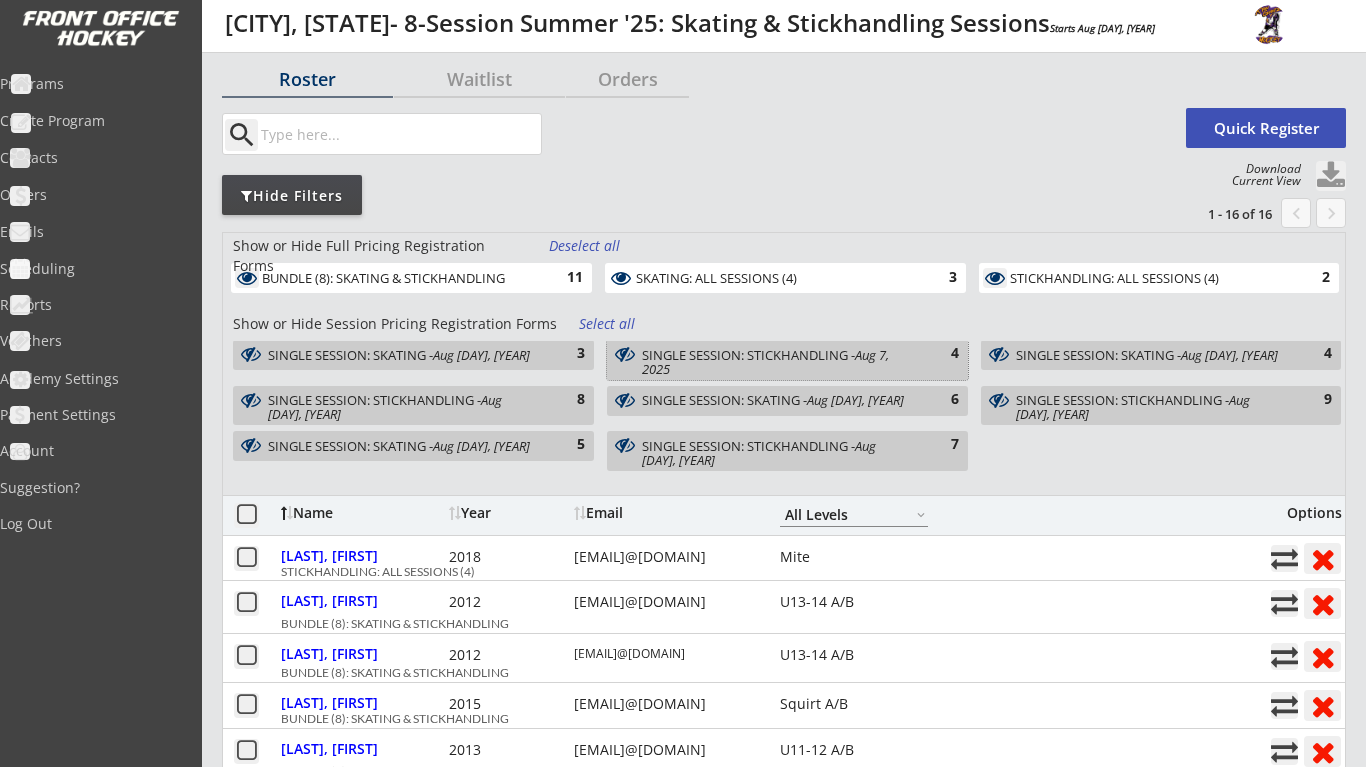 click on "SINGLE SESSION: STICKHANDLING -  Aug 7, 2025" at bounding box center (777, 362) 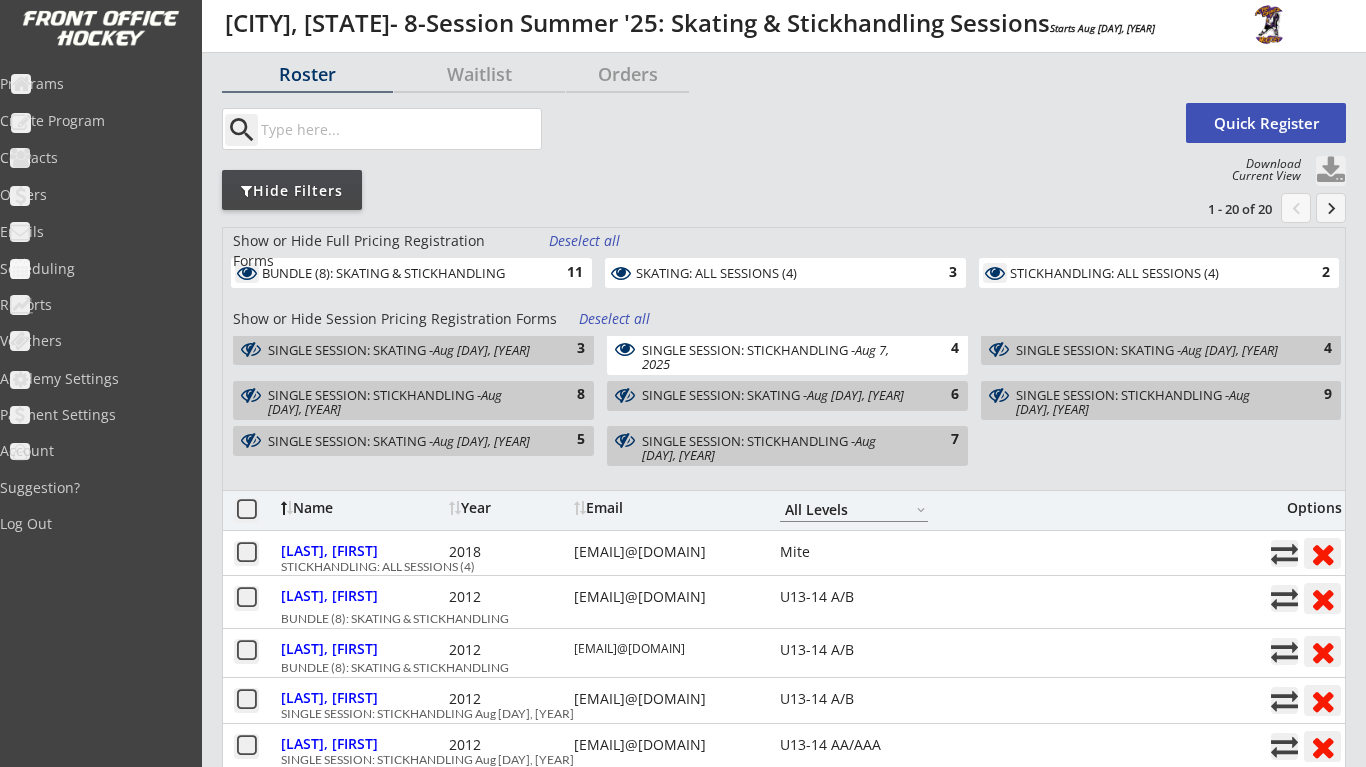 scroll, scrollTop: 75, scrollLeft: 0, axis: vertical 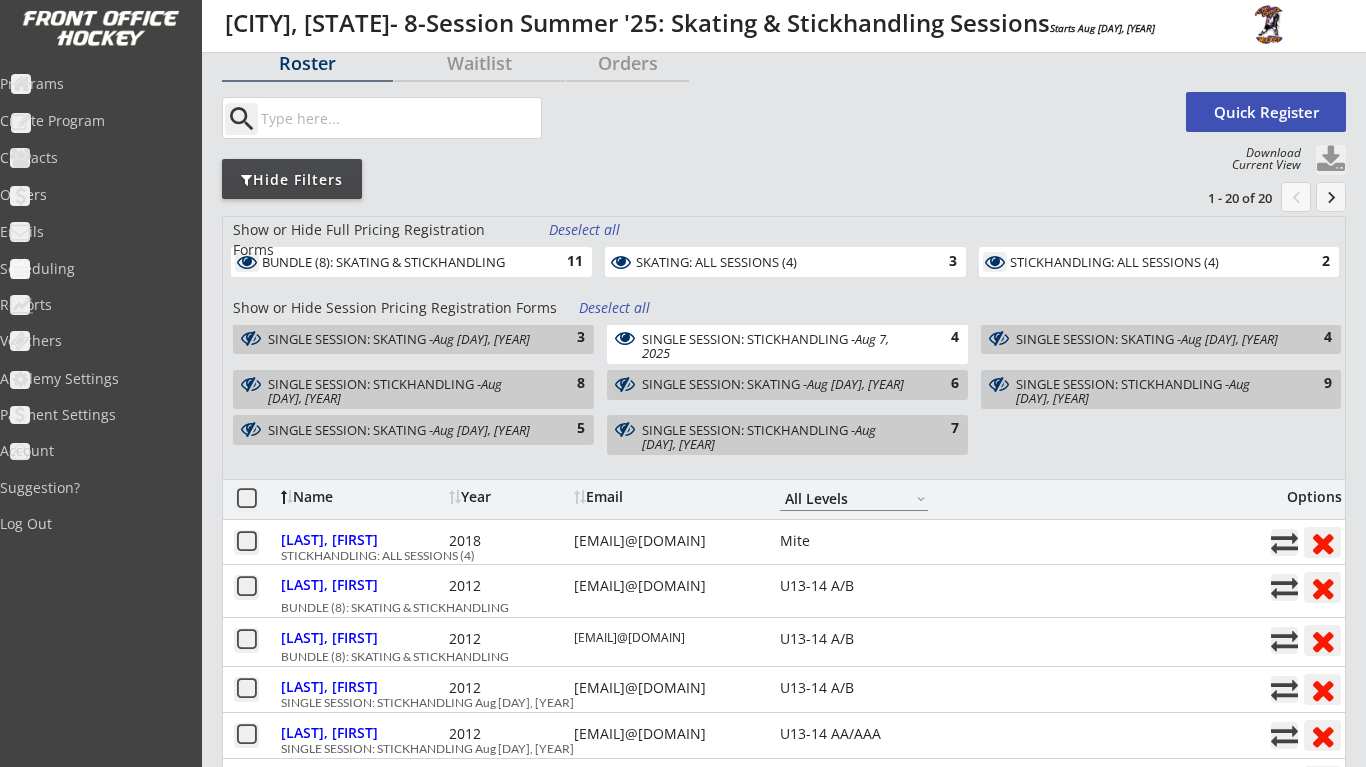 click on "SKATING: ALL SESSIONS (4)" at bounding box center [774, 263] 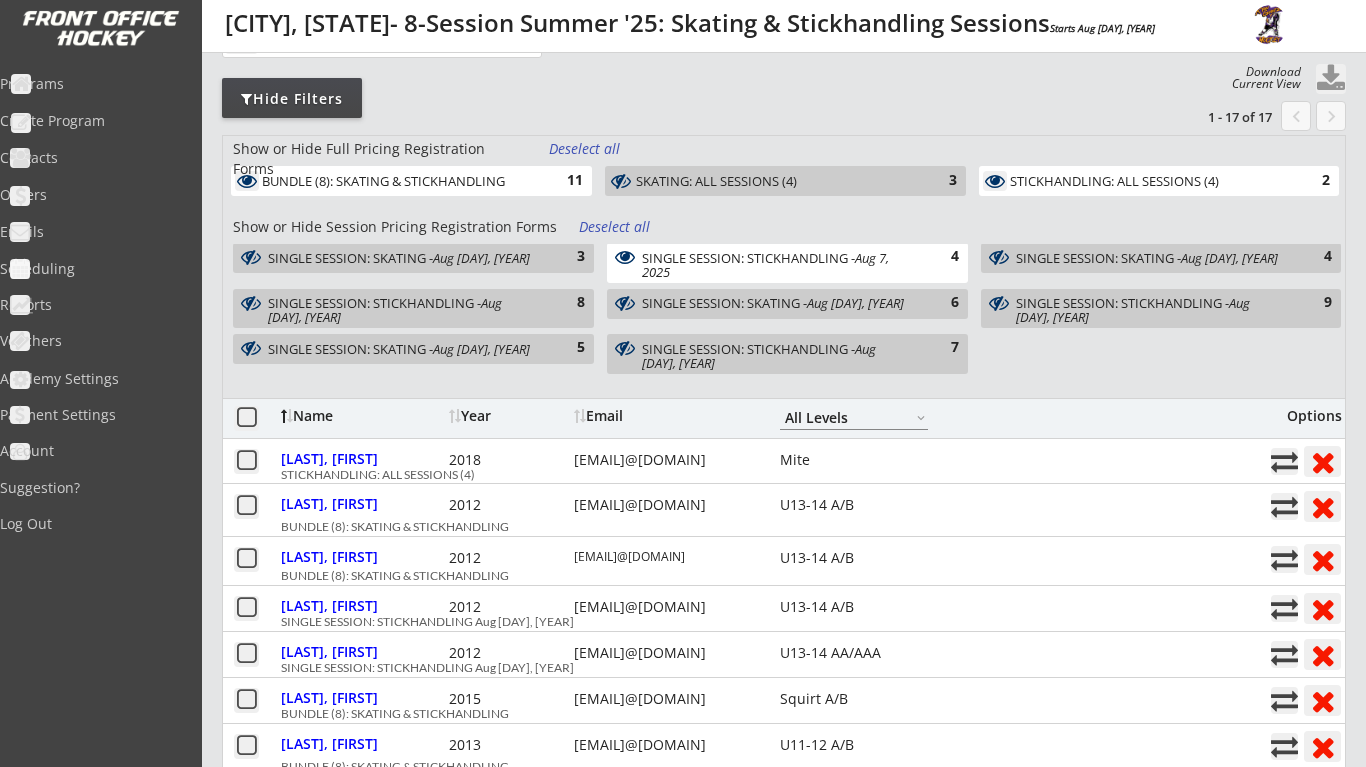 scroll, scrollTop: 152, scrollLeft: 0, axis: vertical 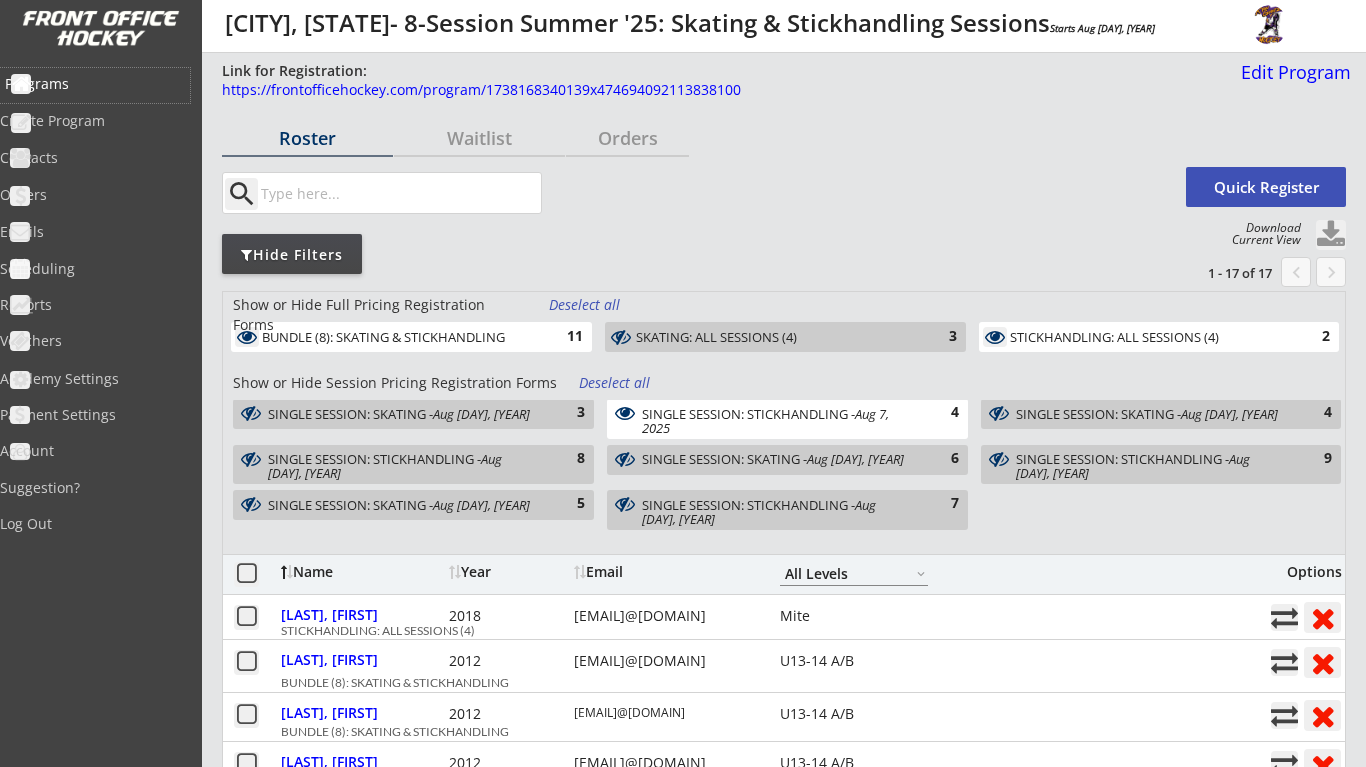 click on "Programs" at bounding box center [95, 84] 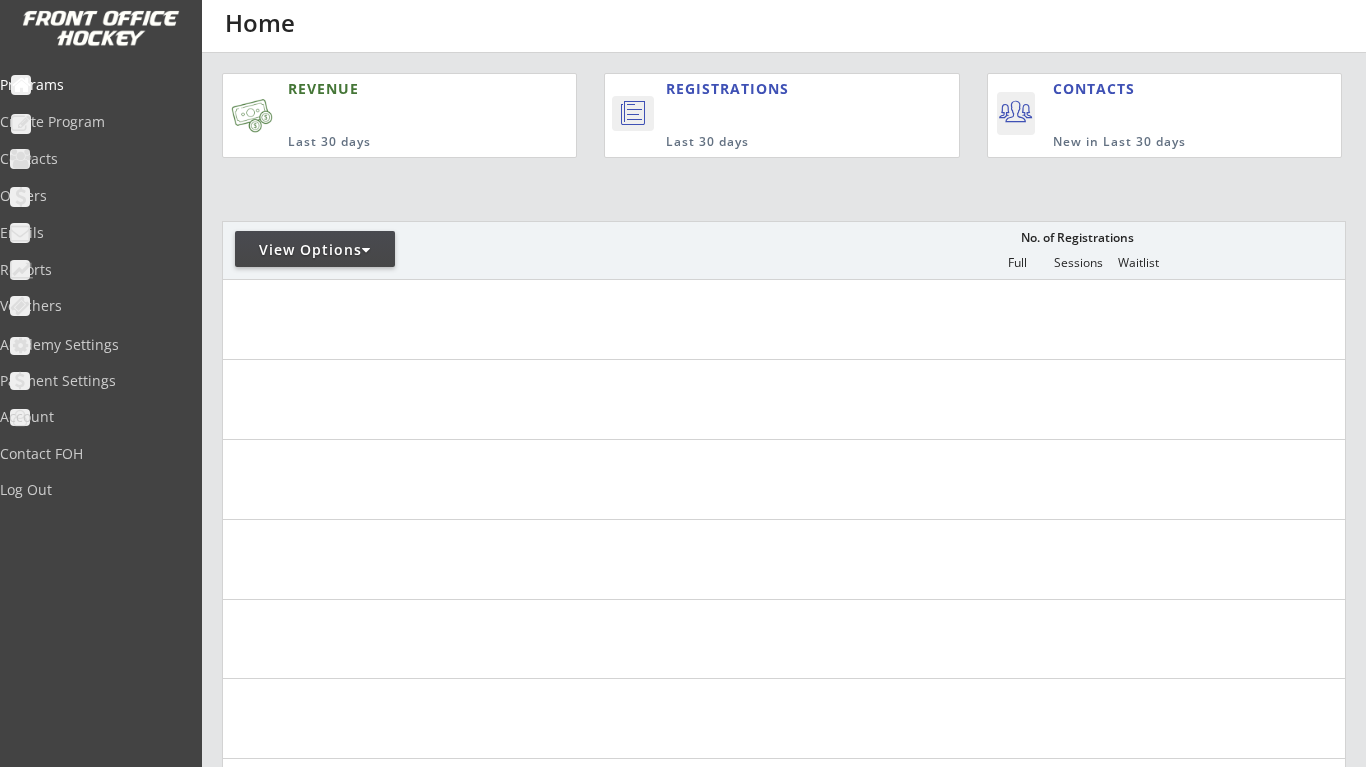 scroll, scrollTop: 0, scrollLeft: 0, axis: both 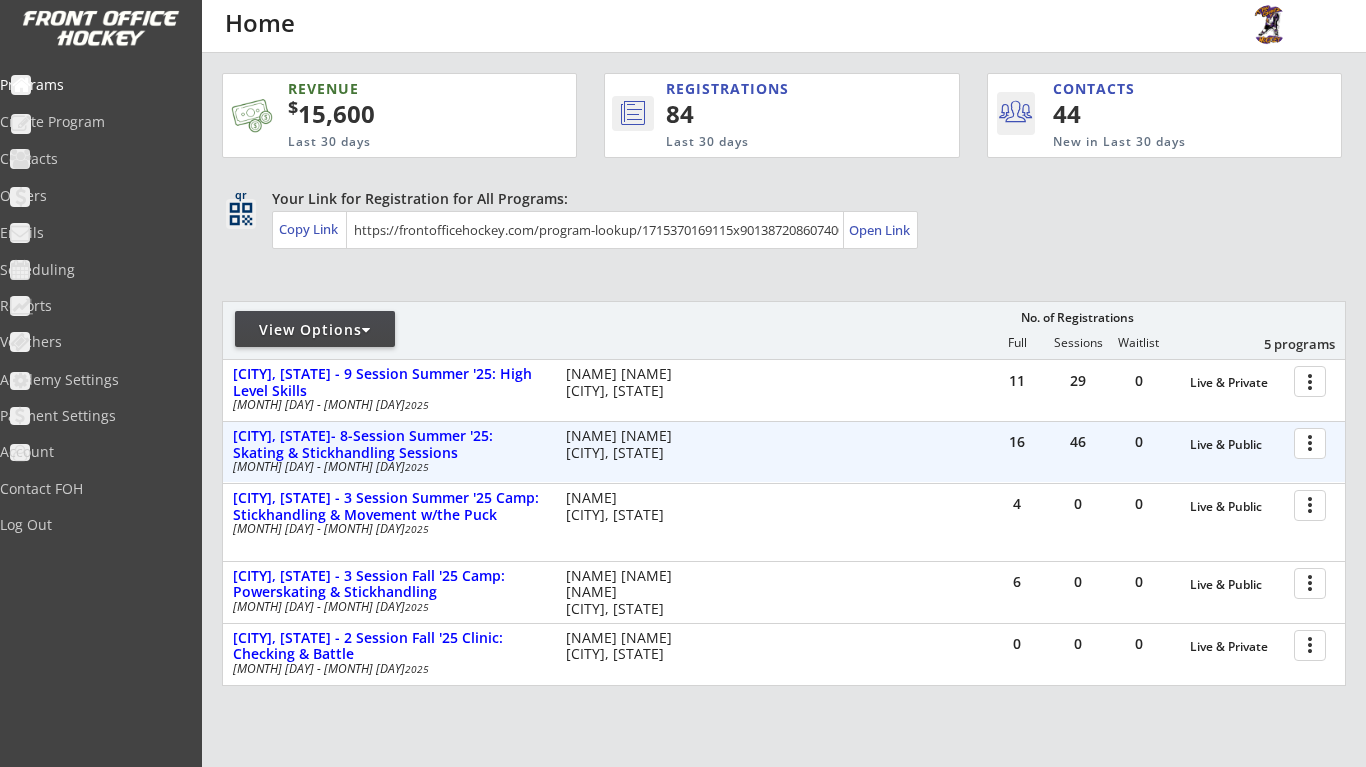 click at bounding box center (1313, 442) 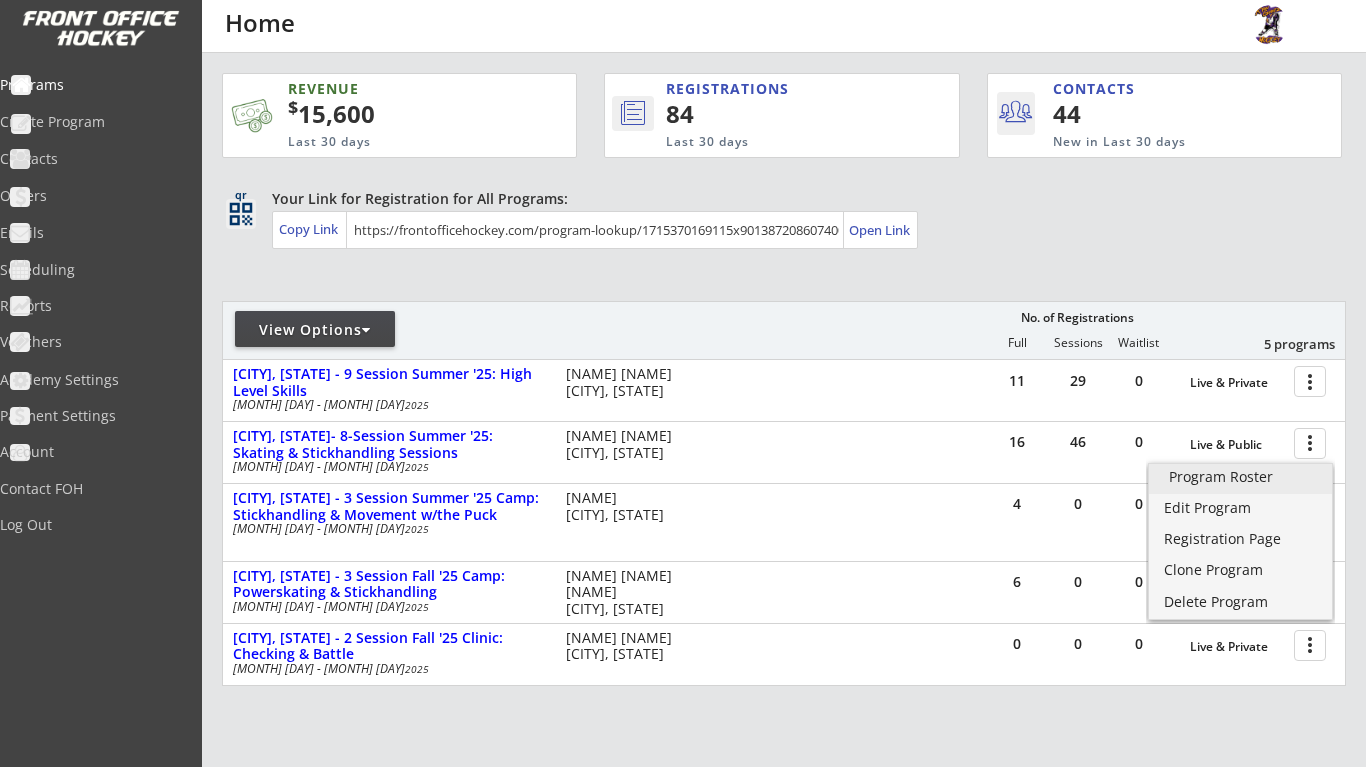 click on "Program Roster" at bounding box center [1240, 477] 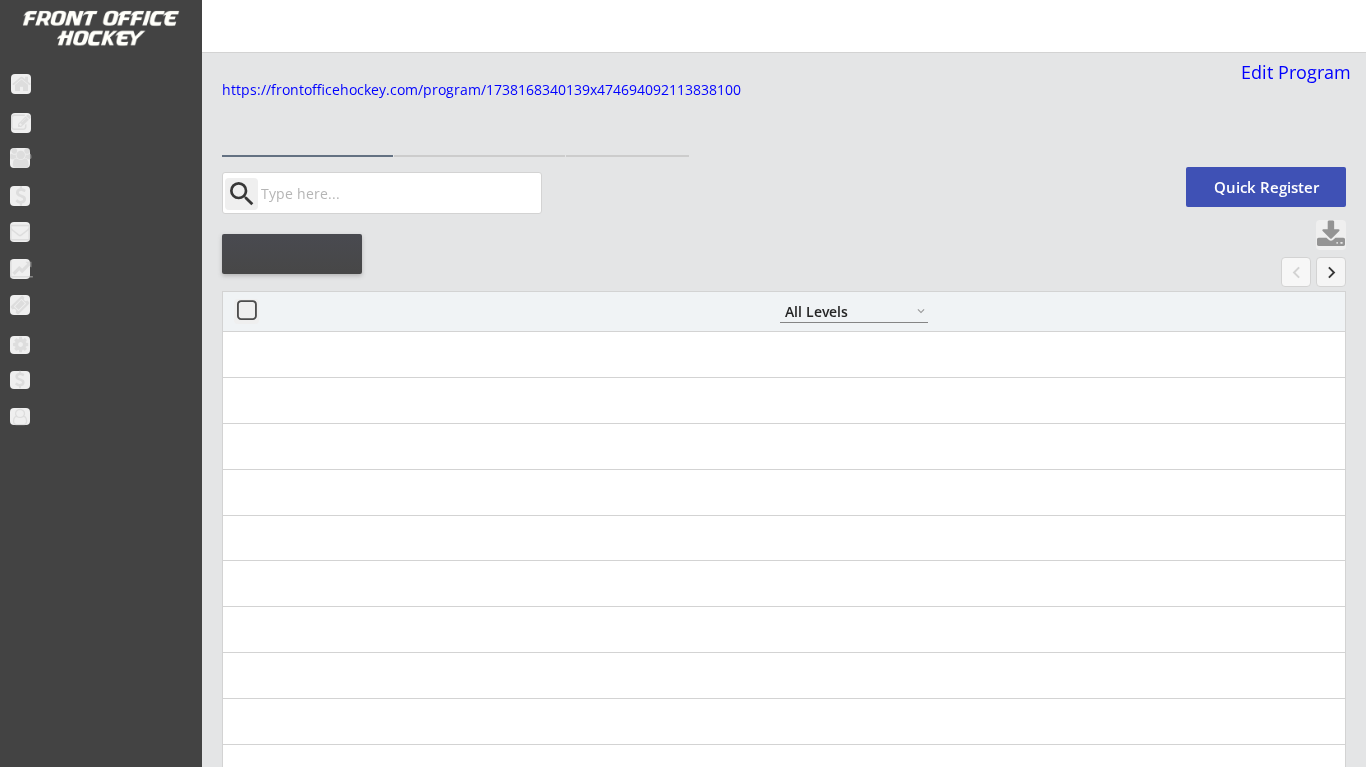 select on ""All Levels"" 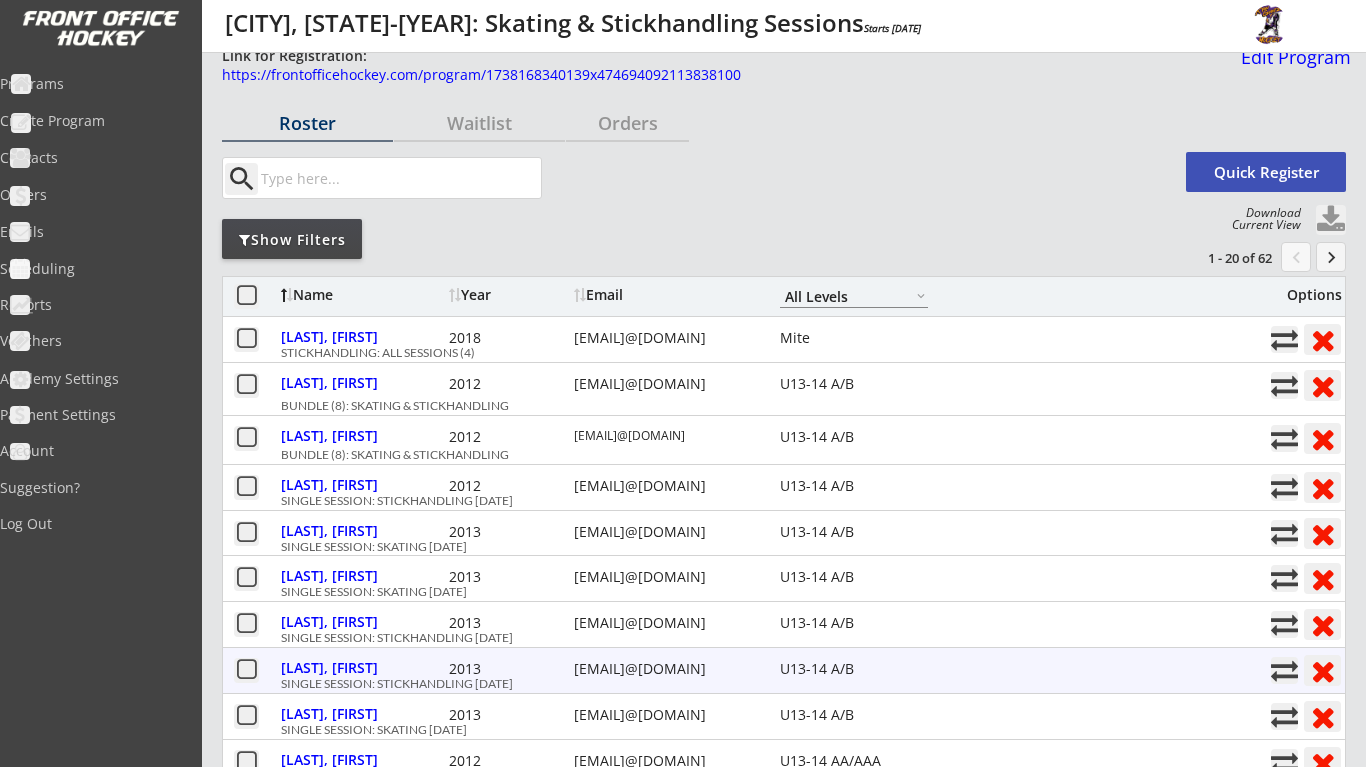 scroll, scrollTop: 14, scrollLeft: 0, axis: vertical 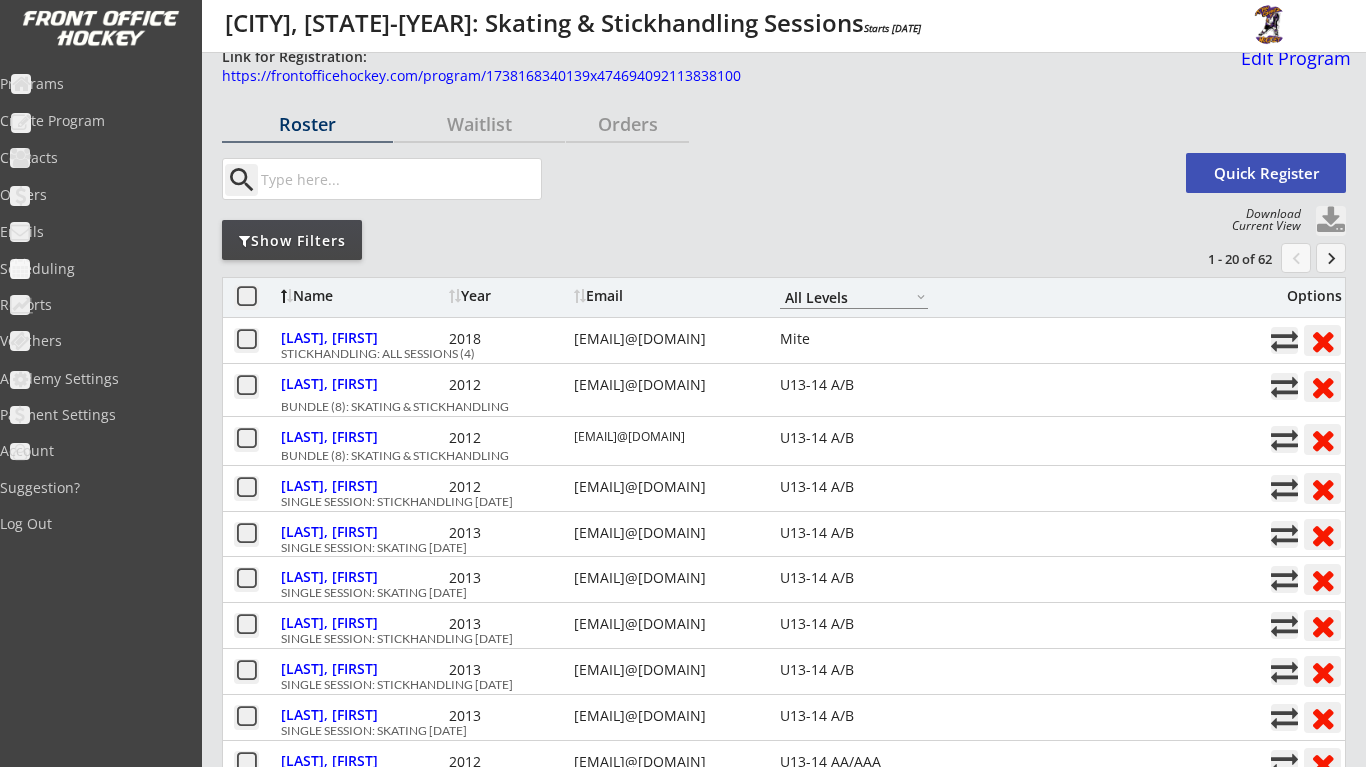 click on "Roster Waitlist Orders search Quick Register Download
Current View   Show Filters 1 - 20 of 62 chevron_left keyboard_arrow_right  Name  Year  Email Mite Squirt A/B Squirt AA/AAA U11-12 A/B U11-12 AA/AAA U13-14 A/B U13-14 AA/AAA U15-16 A/B U15-16 AA/AAA U17-18 A/B U17-18 AA/AAA All Levels Options     [LAST], [FIRST] 2018 [EMAIL]@[DOMAIN] Mite STICKHANDLING: ALL SESSIONS (4)  [LAST], [FIRST] 2012 [EMAIL]@[DOMAIN] U13-14 A/B BUNDLE (8): SKATING & STICKHANDLING   [LAST], [FIRST] 2012 [EMAIL]@[DOMAIN] U13-14 A/B BUNDLE (8): SKATING & STICKHANDLING   [LAST], [FIRST] 2012 [EMAIL]@[DOMAIN] U13-14 A/B SINGLE SESSION: STICKHANDLING [DATE] [LAST], [FIRST] 2013 [EMAIL]@[DOMAIN] U13-14 A/B SINGLE SESSION: SKATING [DATE] [LAST], [FIRST] 2013 [EMAIL]@[DOMAIN] U13-14 A/B SINGLE SESSION: SKATING [DATE] [LAST], [FIRST] 2013 [EMAIL]@[DOMAIN] U13-14 A/B SINGLE SESSION: STICKHANDLING [DATE] [LAST], [FIRST] 2013 [EMAIL]@[DOMAIN] U13-14 A/B" at bounding box center (784, 4138) 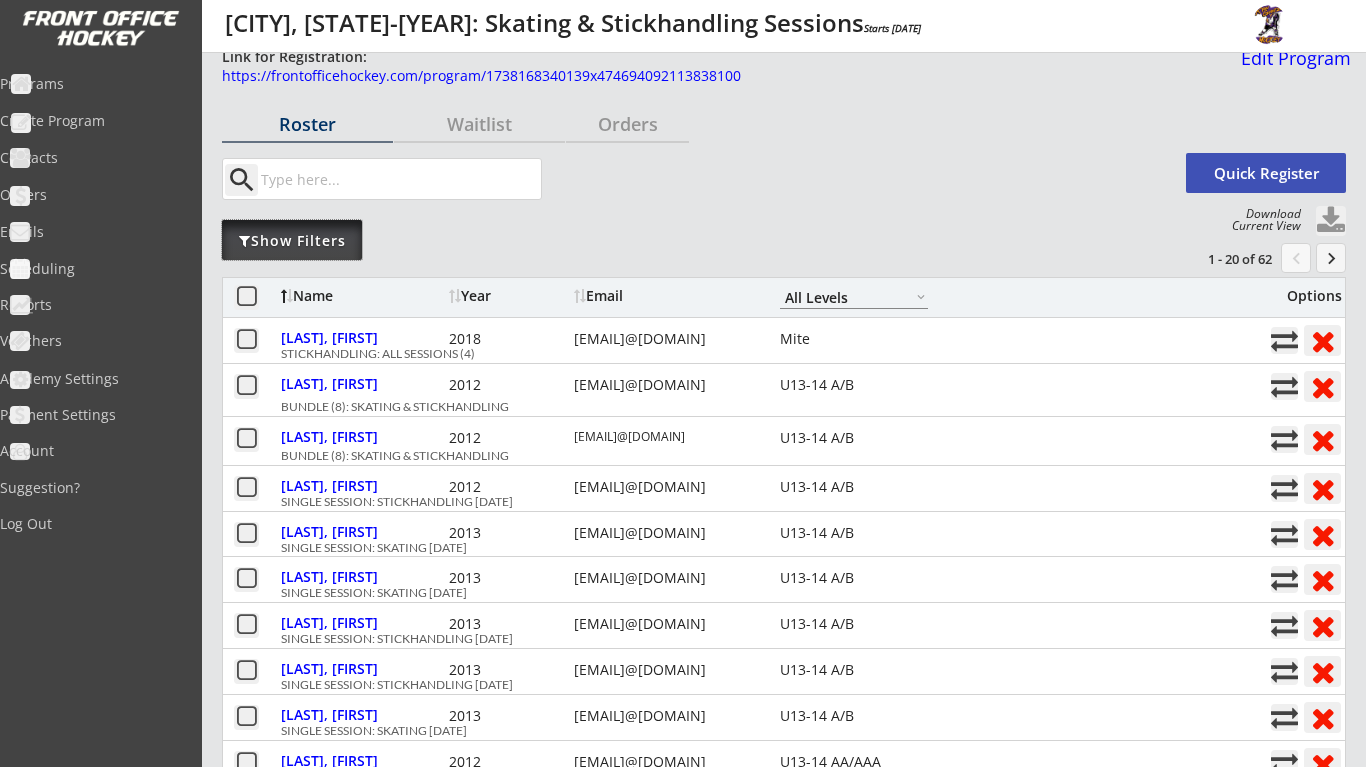 click on "Show Filters" at bounding box center [292, 240] 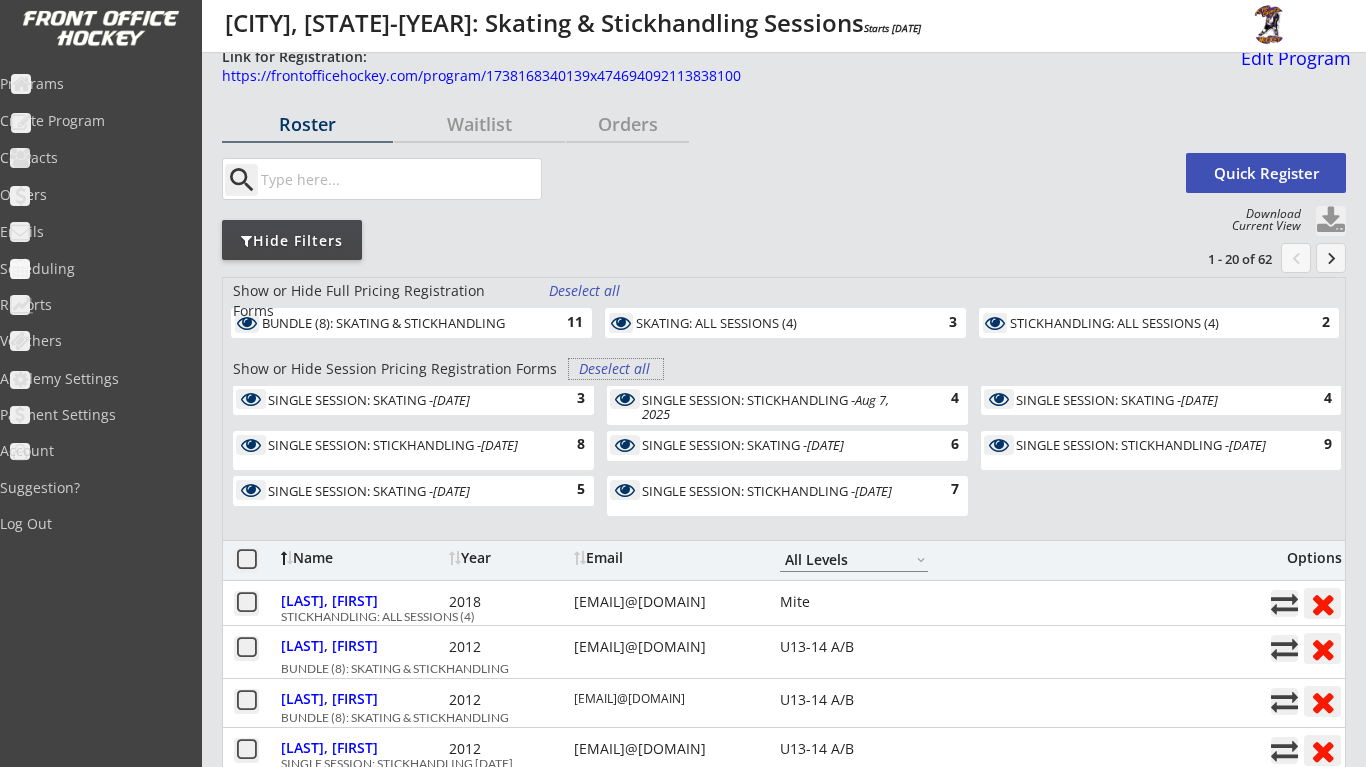 click on "Deselect all" at bounding box center (616, 369) 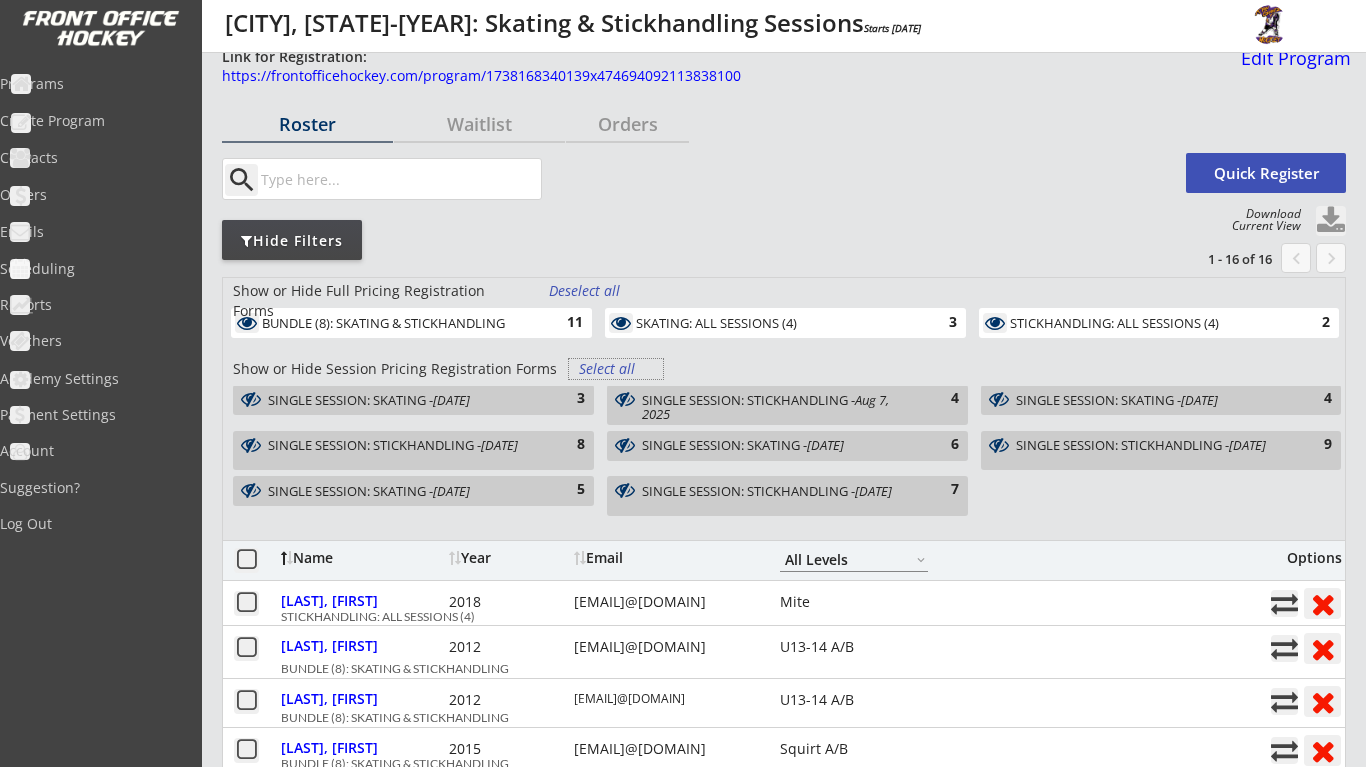 click on "4" at bounding box center [939, 399] 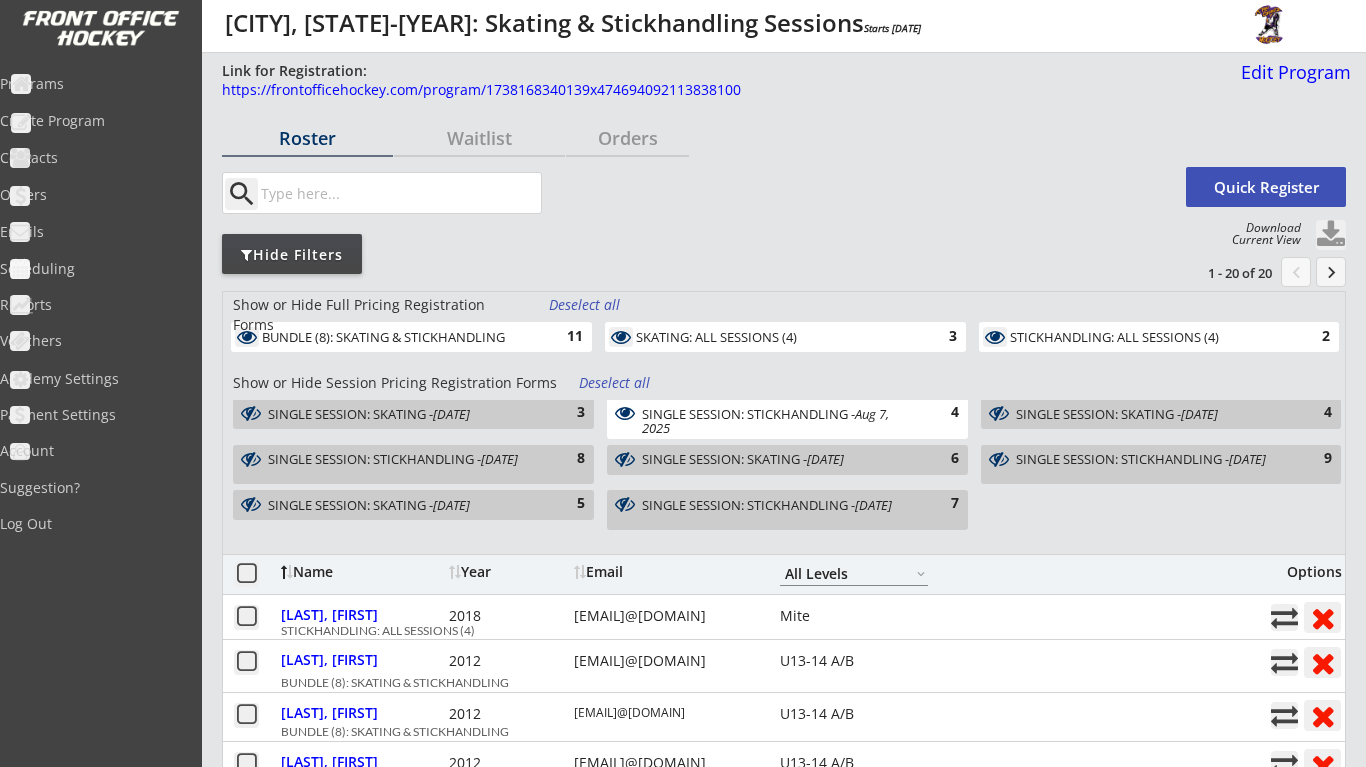 scroll, scrollTop: 0, scrollLeft: 0, axis: both 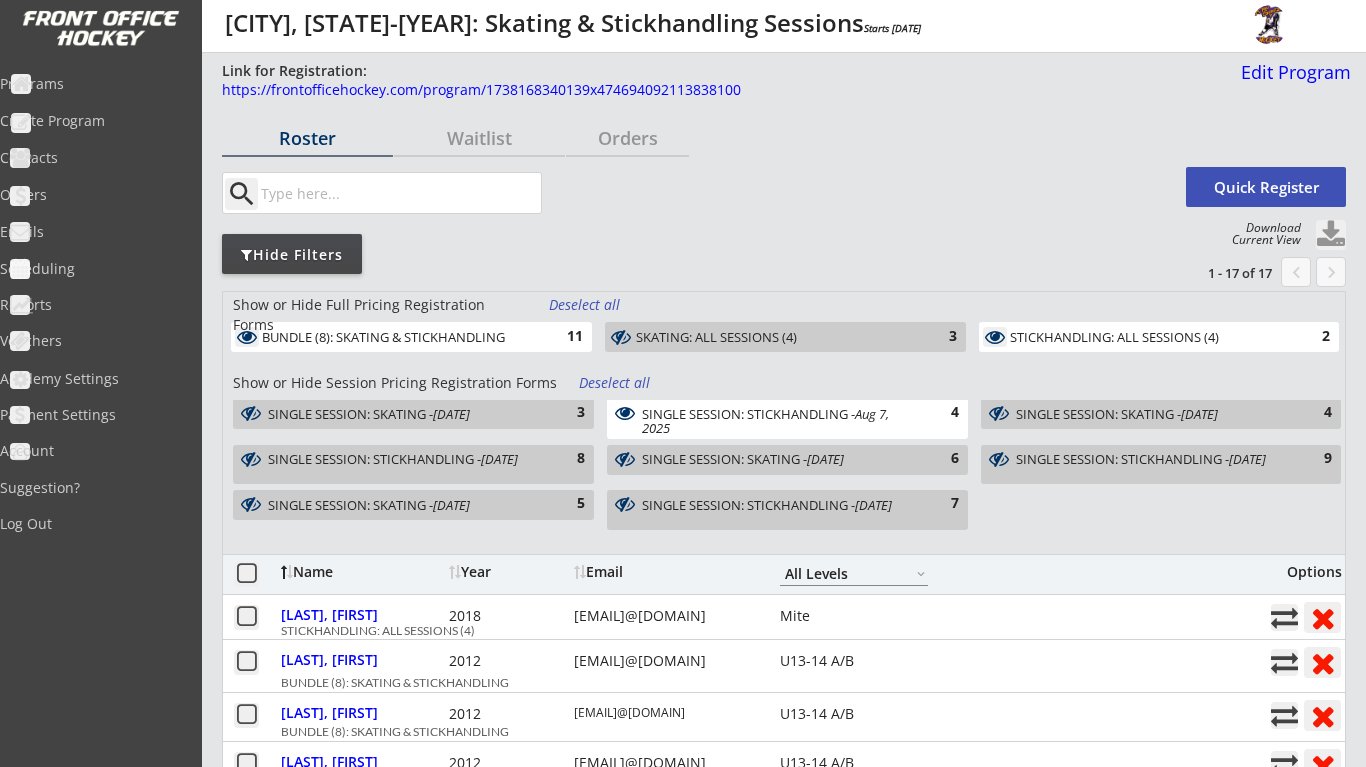 click at bounding box center [1331, 235] 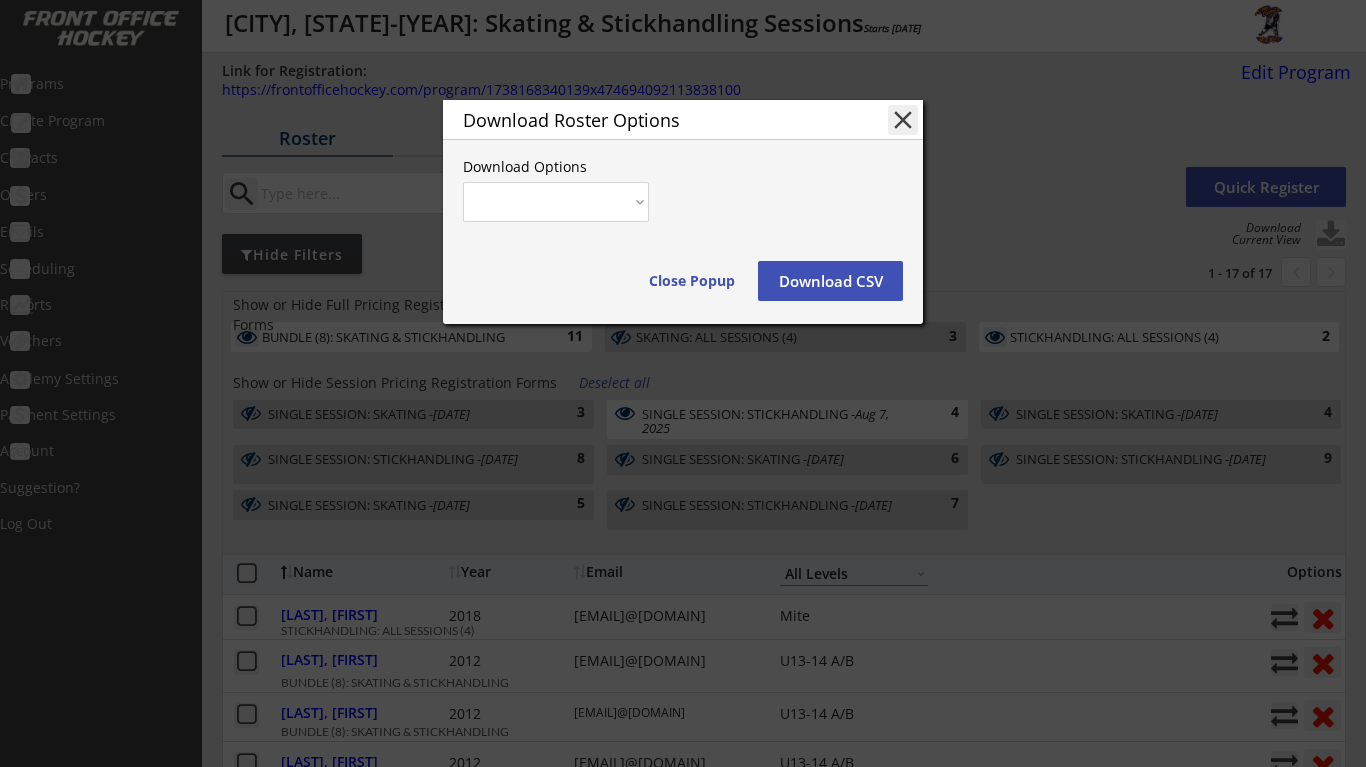 select on ""Player and Order Info"" 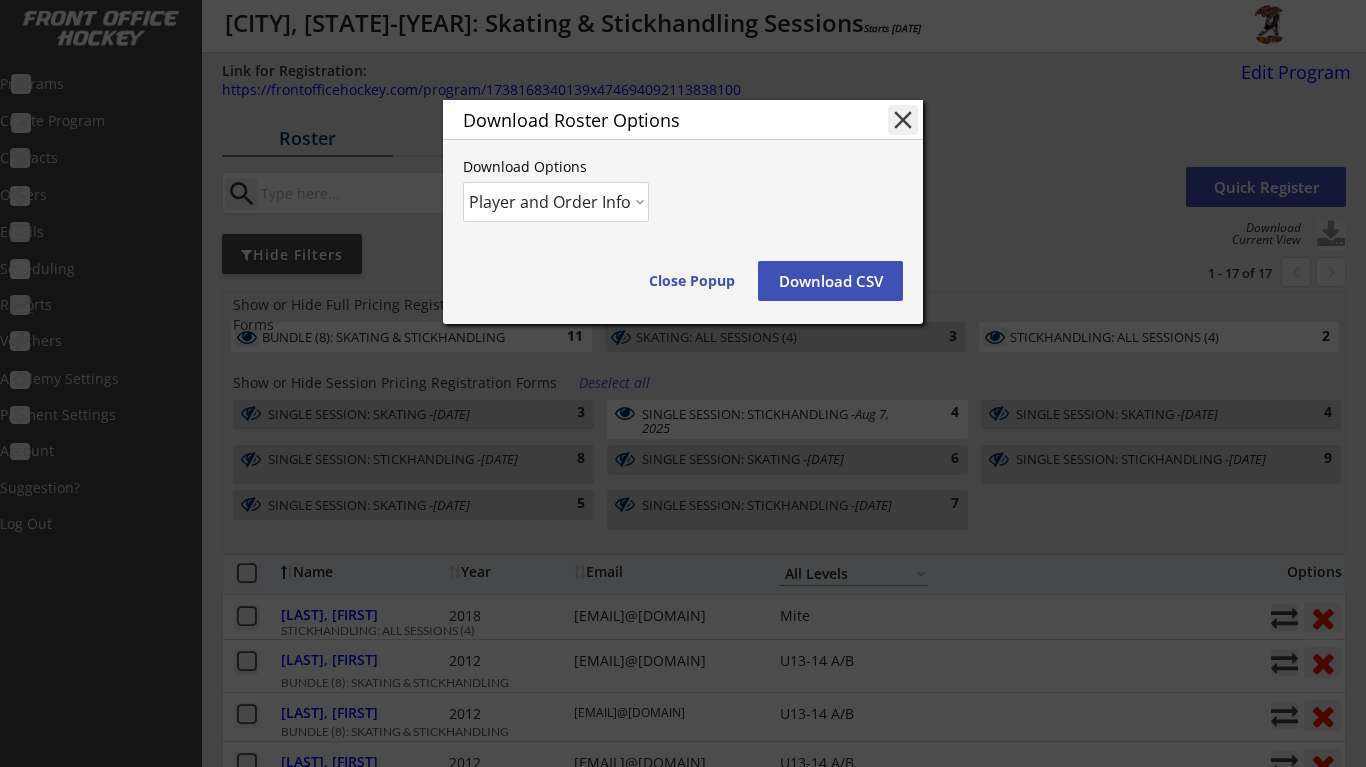 click on "Download CSV" at bounding box center (830, 281) 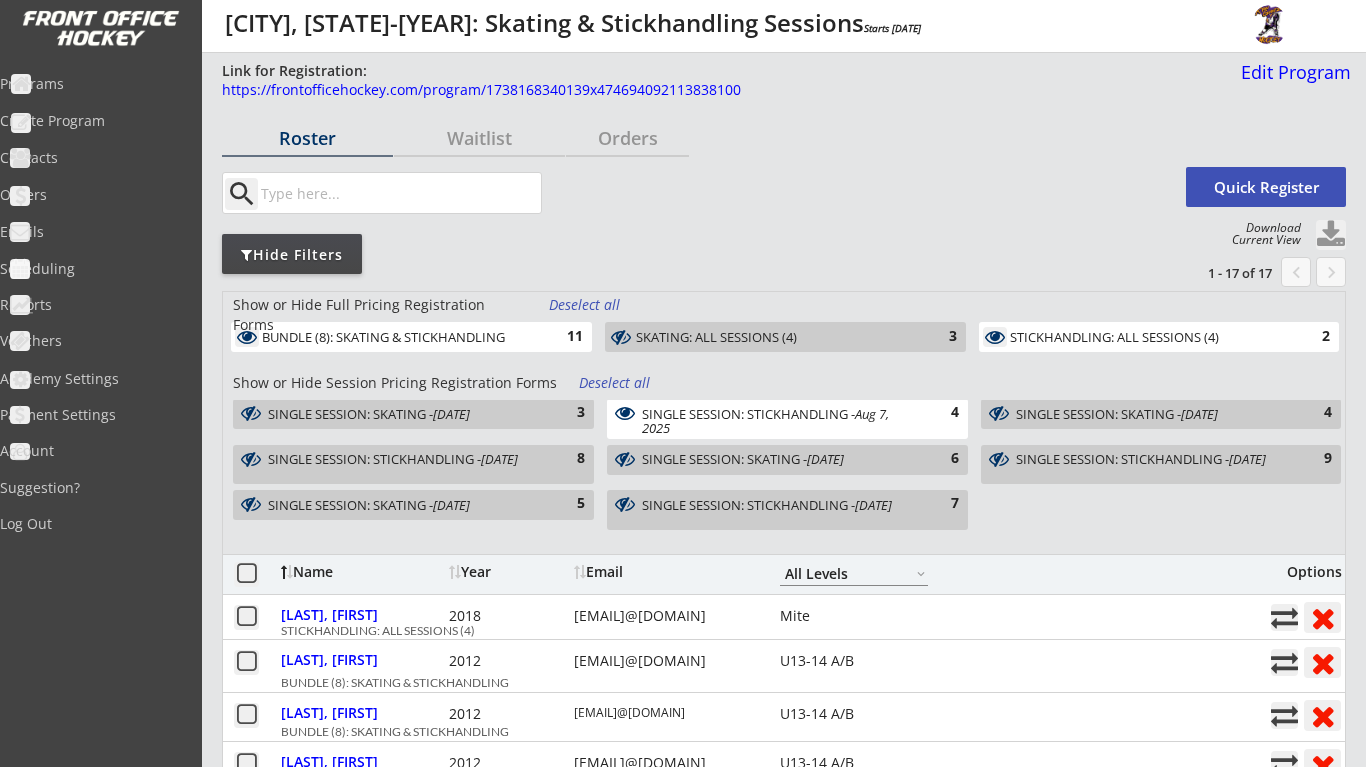 click on "Roster Waitlist Orders search Quick Register Download
Current View   Hide Filters 1 - 17 of 17 chevron_left keyboard_arrow_right Show or Hide Full Pricing Registration Forms Deselect all BUNDLE (8): SKATING & STICKHANDLING  11 SKATING: ALL SESSIONS (4) 3 STICKHANDLING: ALL SESSIONS (4) 2 Show or Hide Session Pricing Registration Forms Deselect all SINGLE SESSION: SKATING -  Aug 5, 2025 3 SINGLE SESSION: STICKHANDLING -  Aug 7, 2025 4 SINGLE SESSION: SKATING -  Aug 12, 2025 4 SINGLE SESSION: STICKHANDLING -  Aug 14, 2025 8 SINGLE SESSION: SKATING -  Aug 19, 2025 6 SINGLE SESSION: STICKHANDLING -  Aug 21, 2025 9 SINGLE SESSION: SKATING -  Aug 26, 2025 5 SINGLE SESSION: STICKHANDLING -  Aug 26, 2025 7  Name  Year  Email Mite Squirt A/B Squirt AA/AAA U11-12 A/B U11-12 AA/AAA U13-14 A/B U13-14 AA/AAA U15-16 A/B U15-16 AA/AAA U17-18 A/B U17-18 AA/AAA All Levels Options     Belote, Case 2018 pollard.shelby@gmail.com Mite STICKHANDLING: ALL SESSIONS (4)  Benjamin, Ryder 2012 craigmbenjamin@gmail.com U13-14 A/B" at bounding box center (784, 4287) 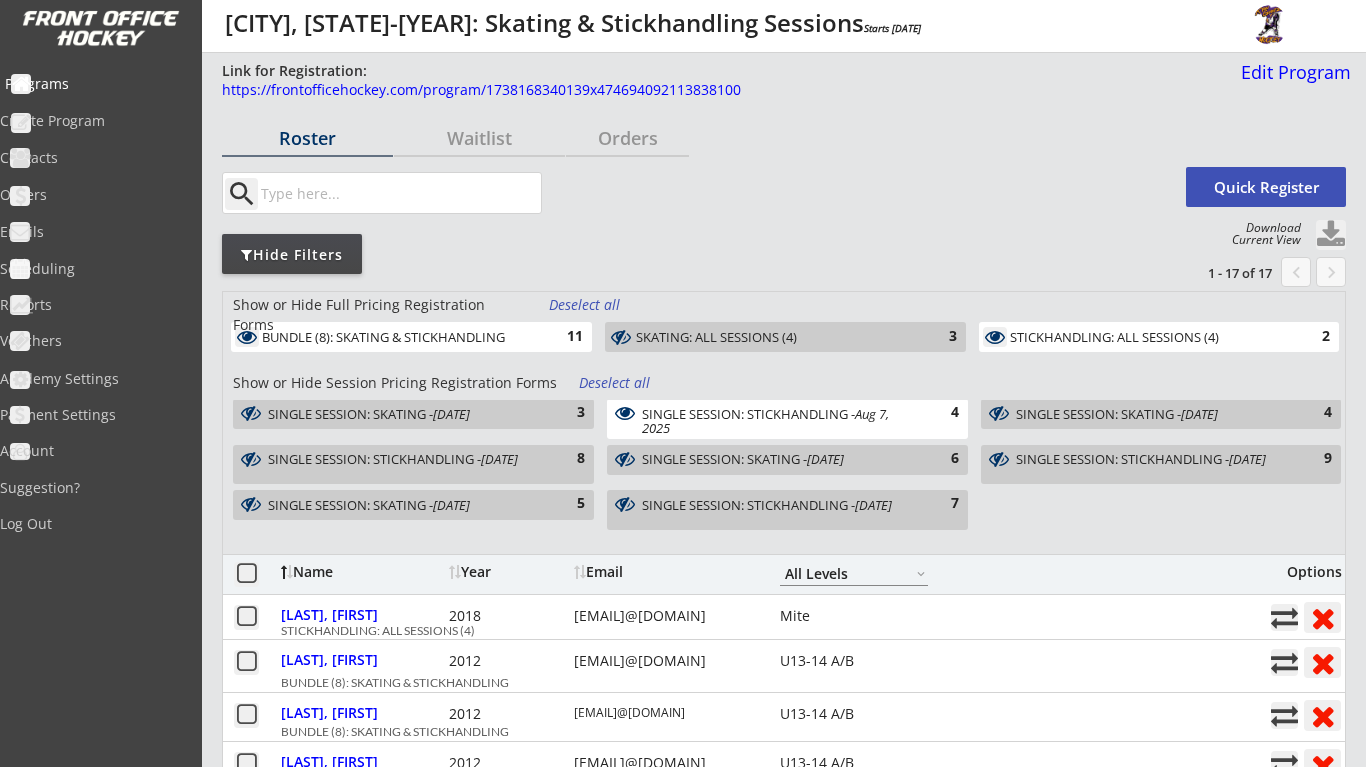 click on "Programs" at bounding box center [95, 84] 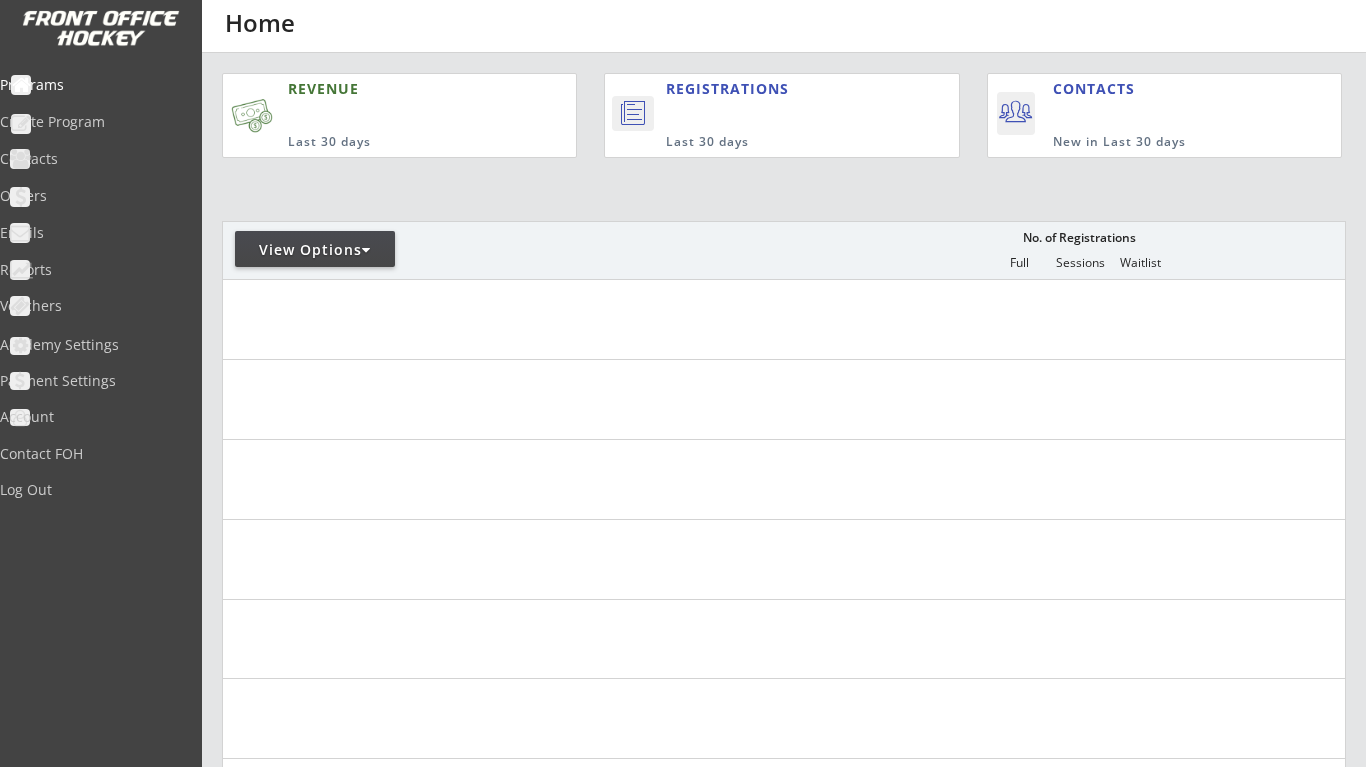 scroll, scrollTop: 0, scrollLeft: 0, axis: both 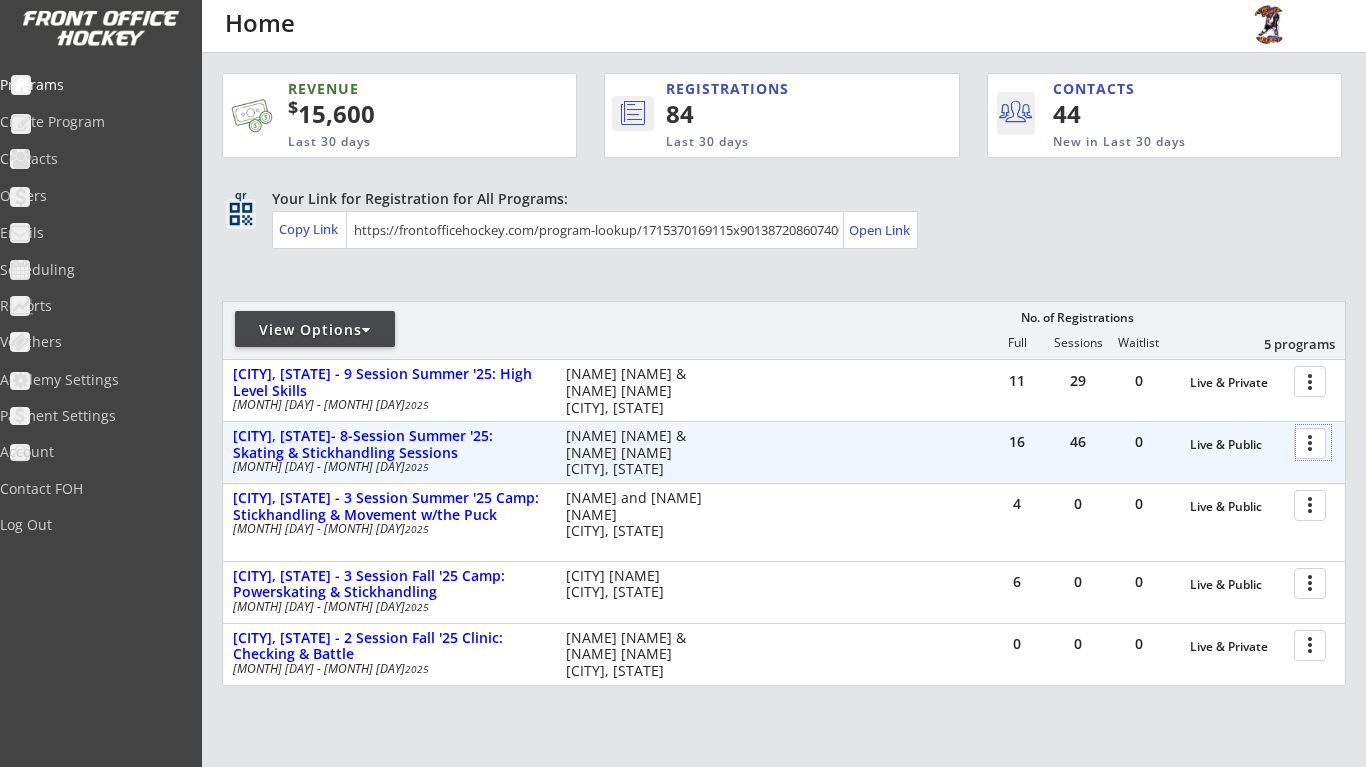 click at bounding box center (1313, 442) 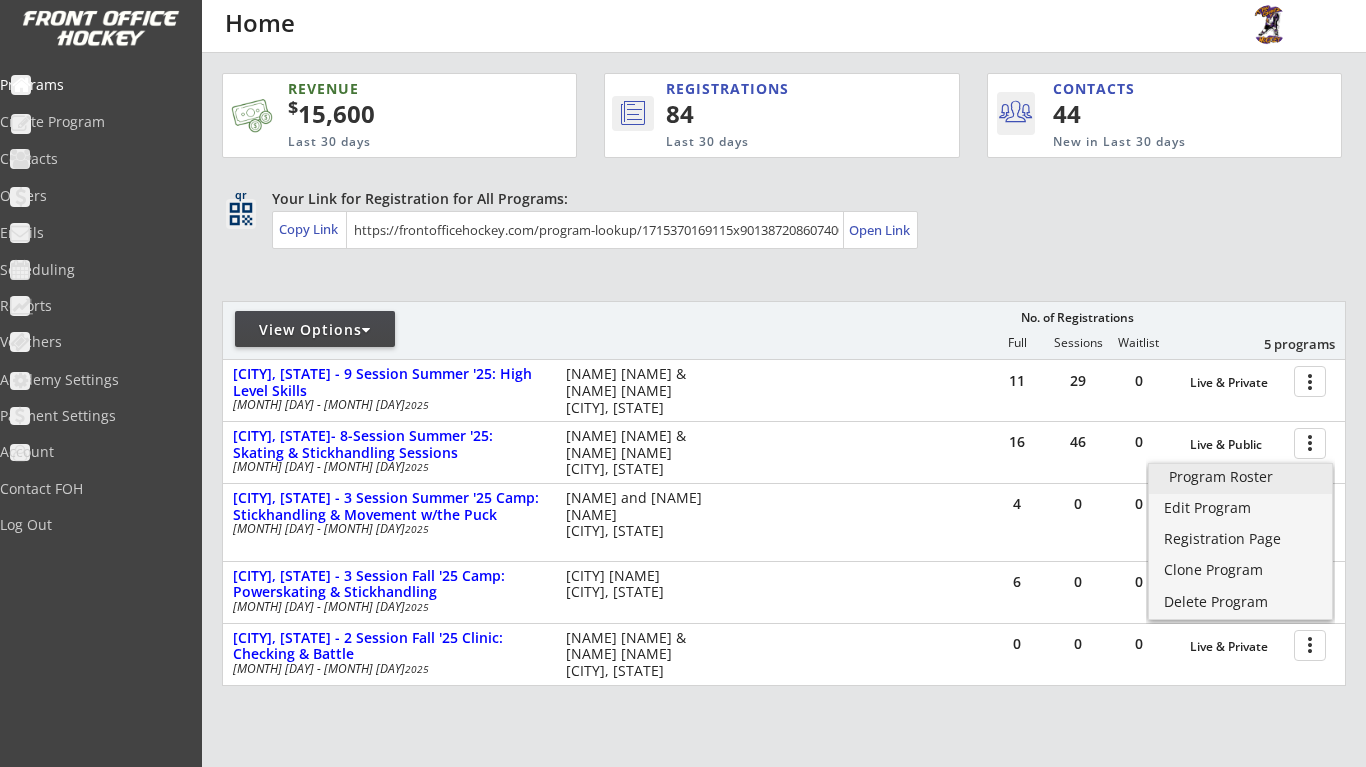 click on "Program Roster" at bounding box center [1240, 477] 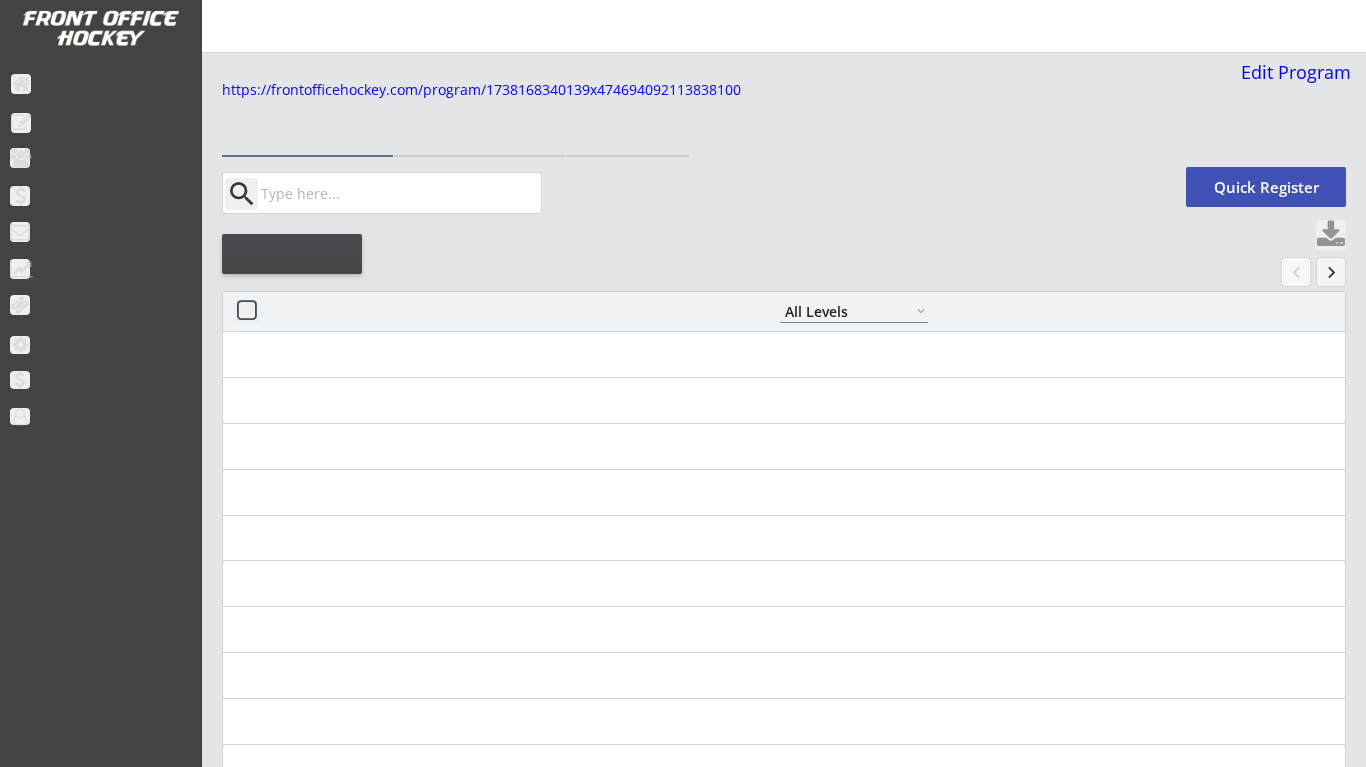 select on ""All Levels"" 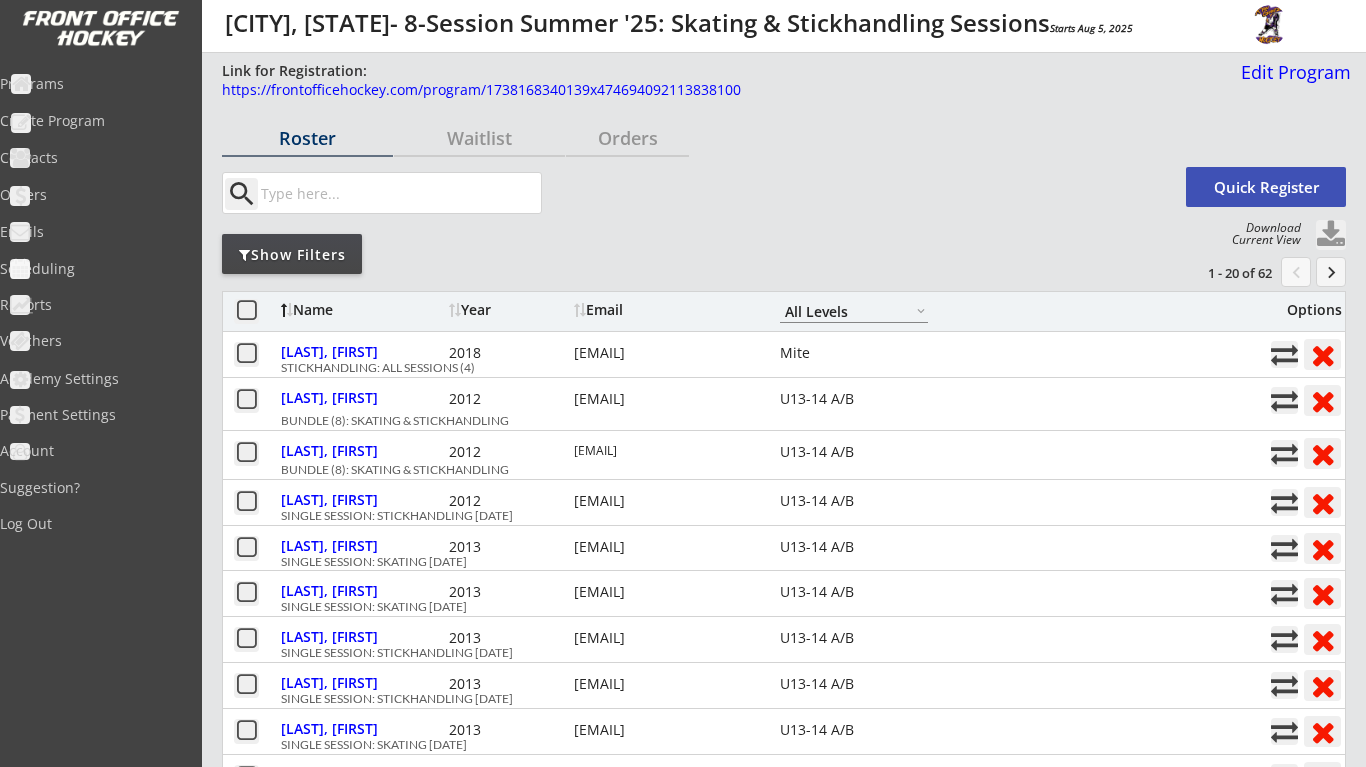 click on "Show Filters" at bounding box center (292, 255) 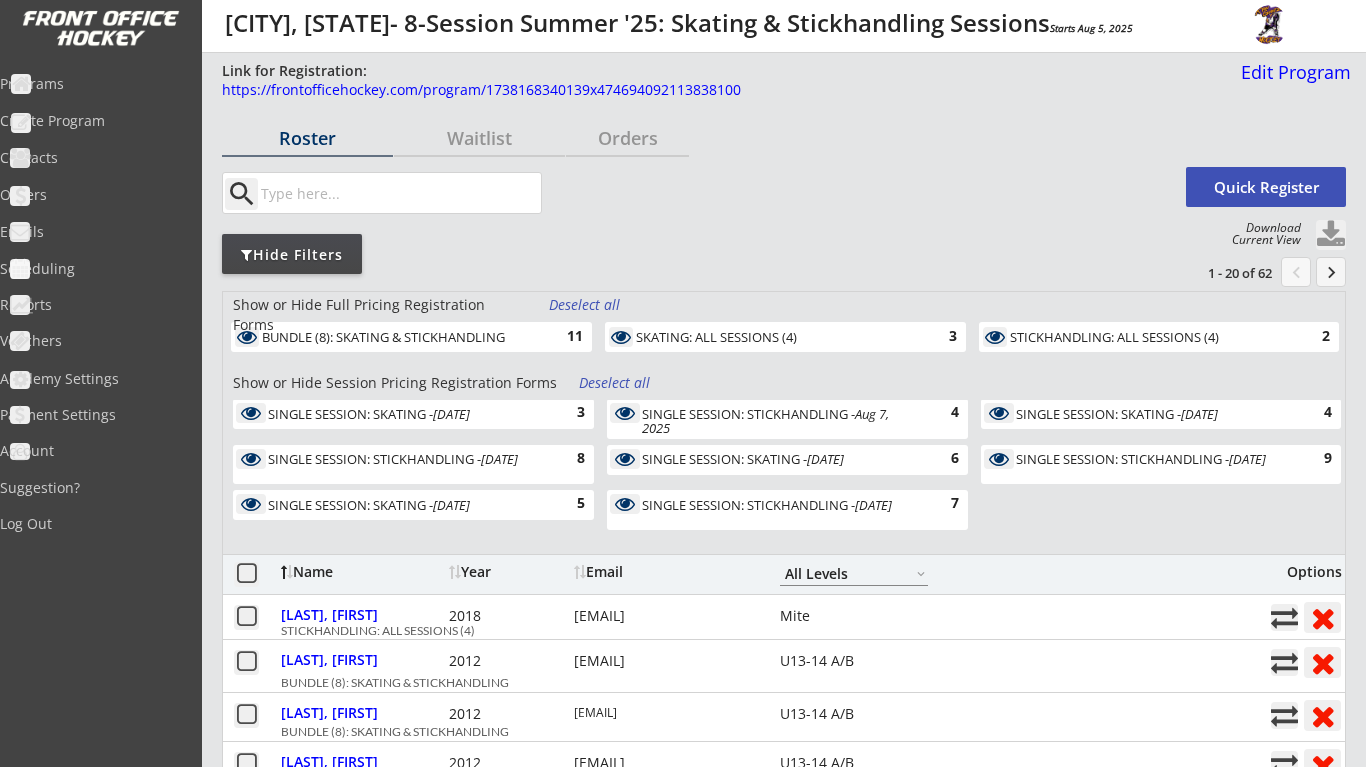 click on "Deselect all" at bounding box center (616, 383) 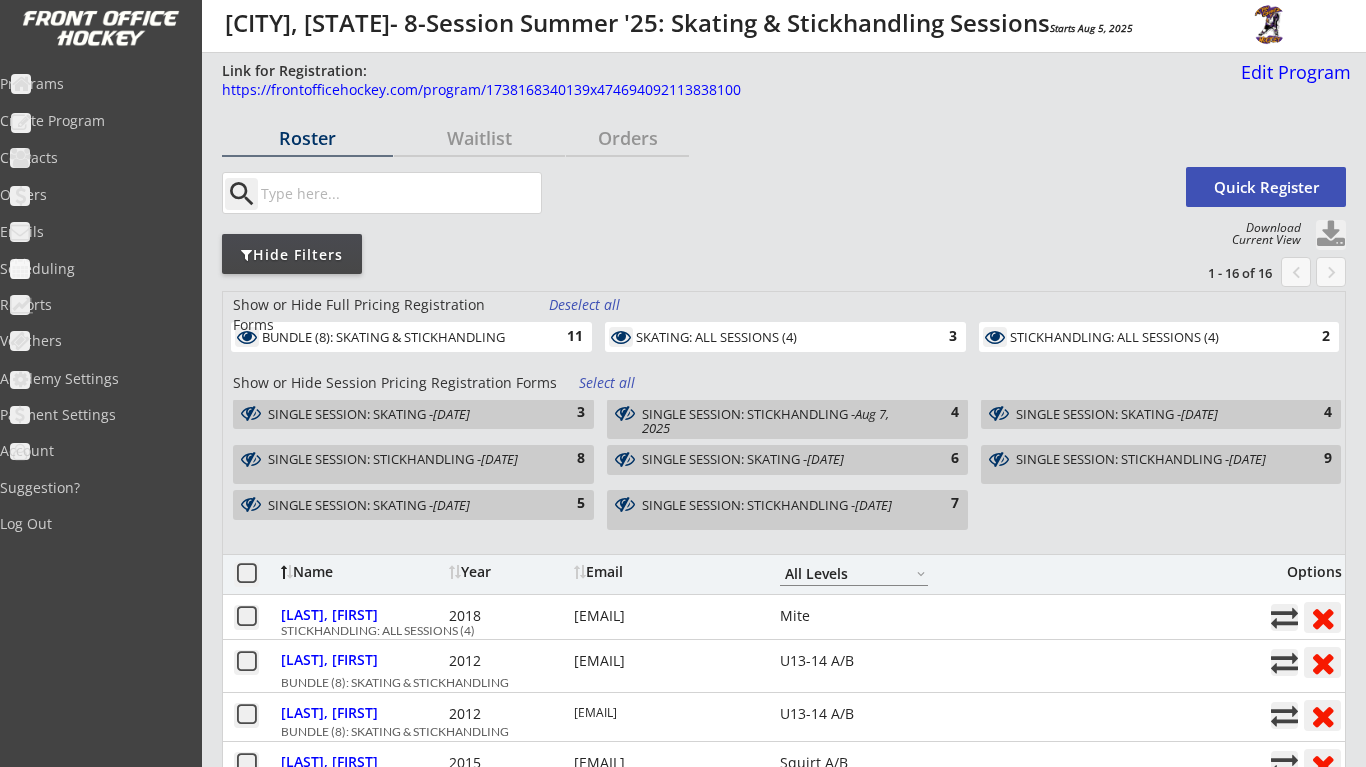 click on "SKATING: ALL SESSIONS (4)" at bounding box center (774, 338) 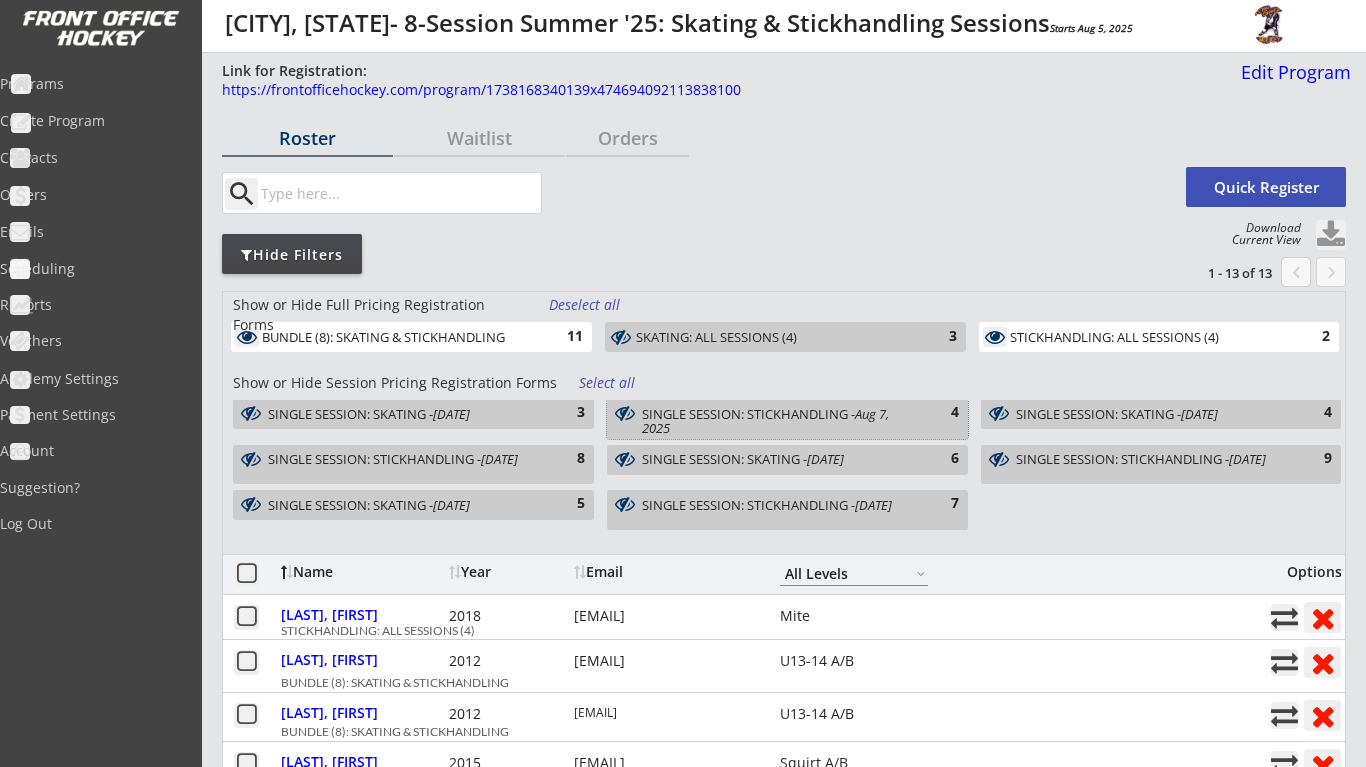 click on "SINGLE SESSION: STICKHANDLING -  [DATE] 4" at bounding box center [787, 419] 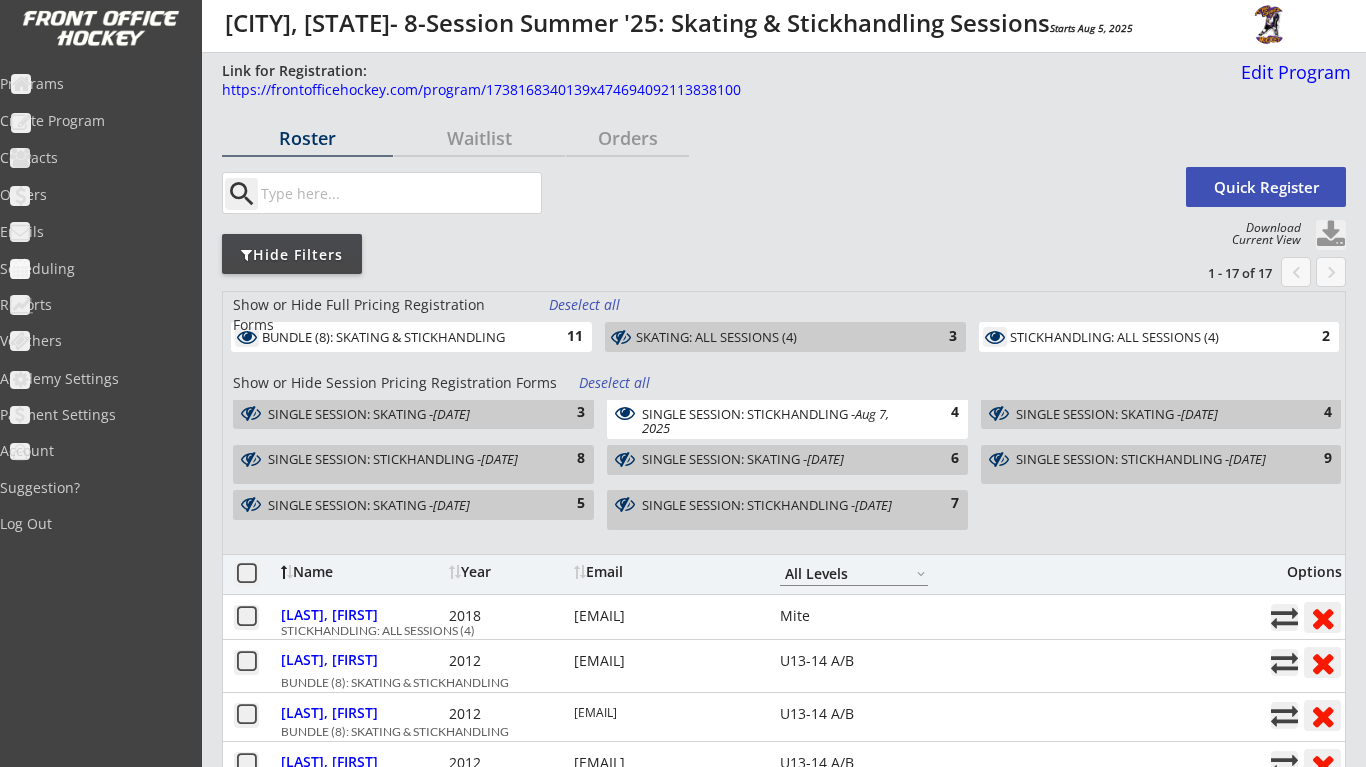 scroll, scrollTop: 0, scrollLeft: 0, axis: both 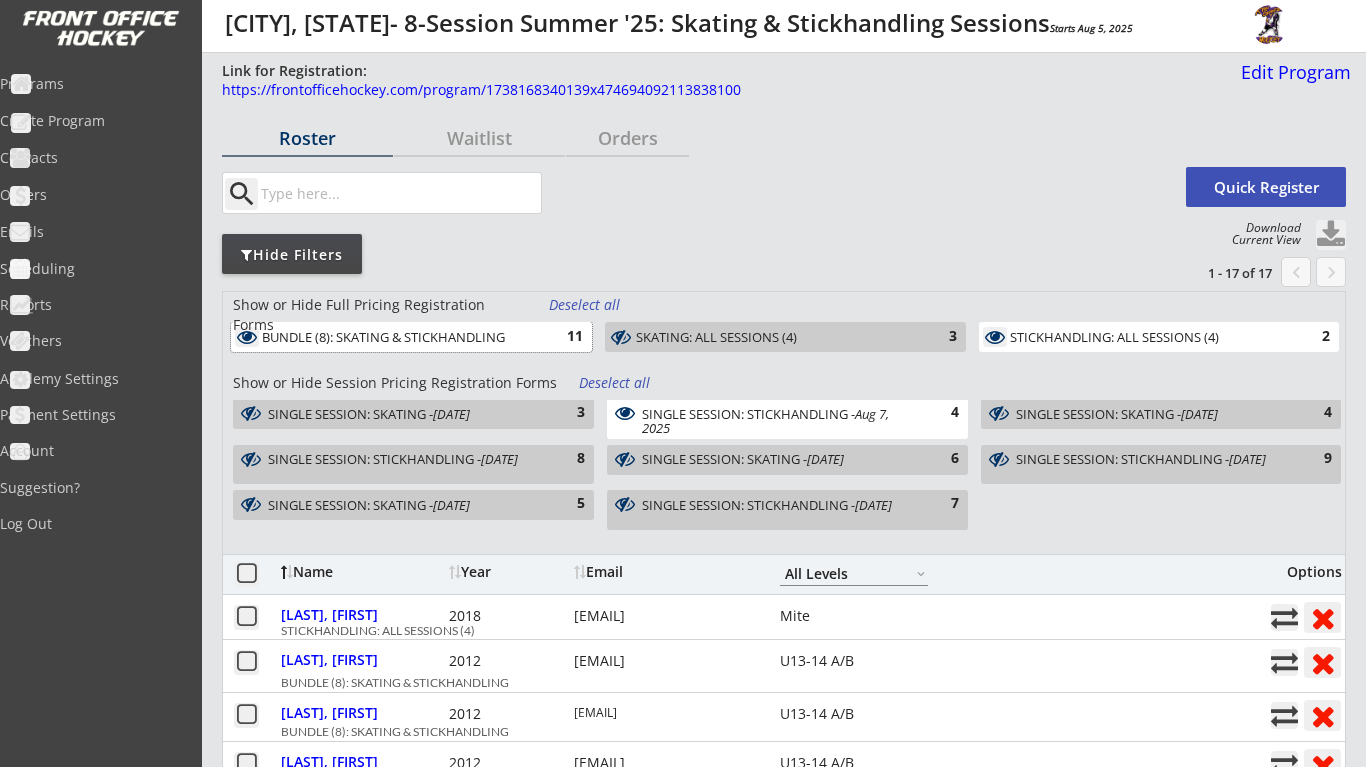 click on "11" at bounding box center [563, 337] 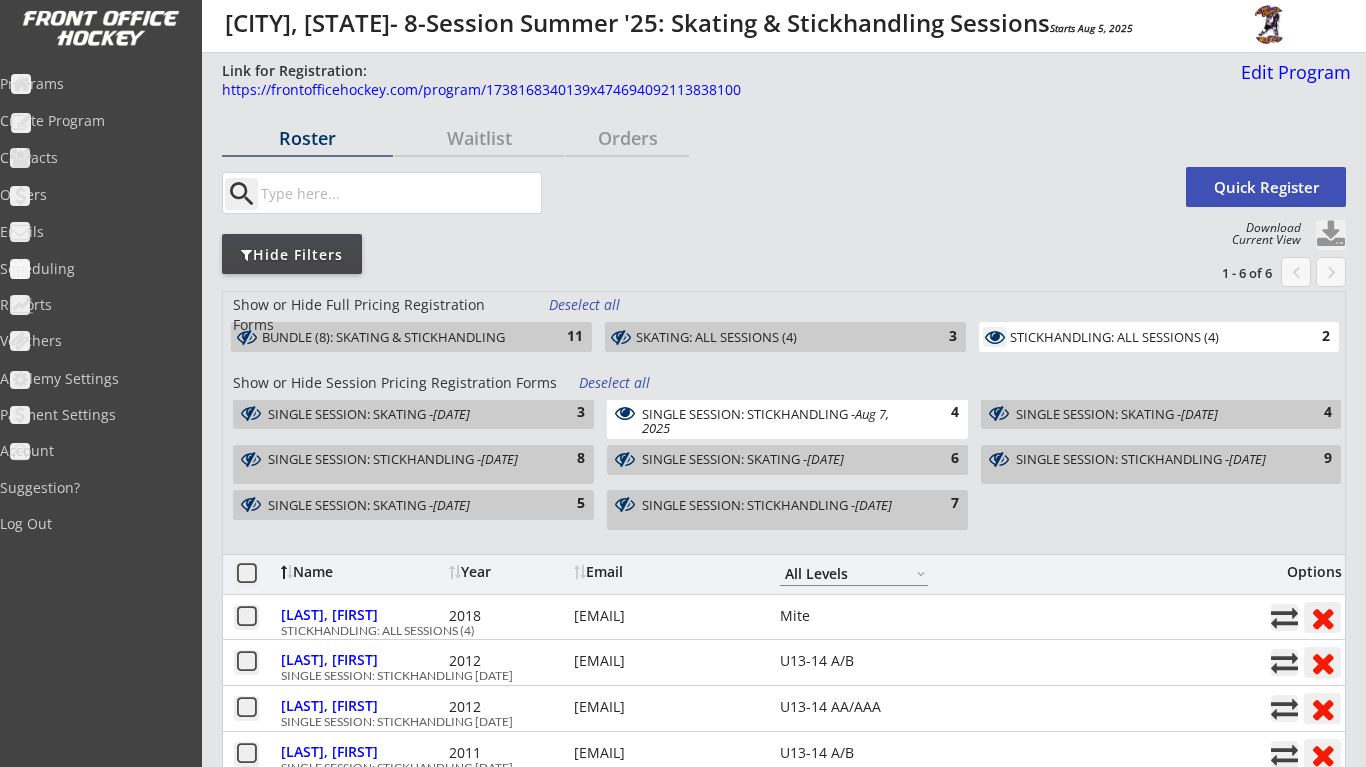 click on "SINGLE SESSION: STICKHANDLING -  [DATE]" at bounding box center (777, 421) 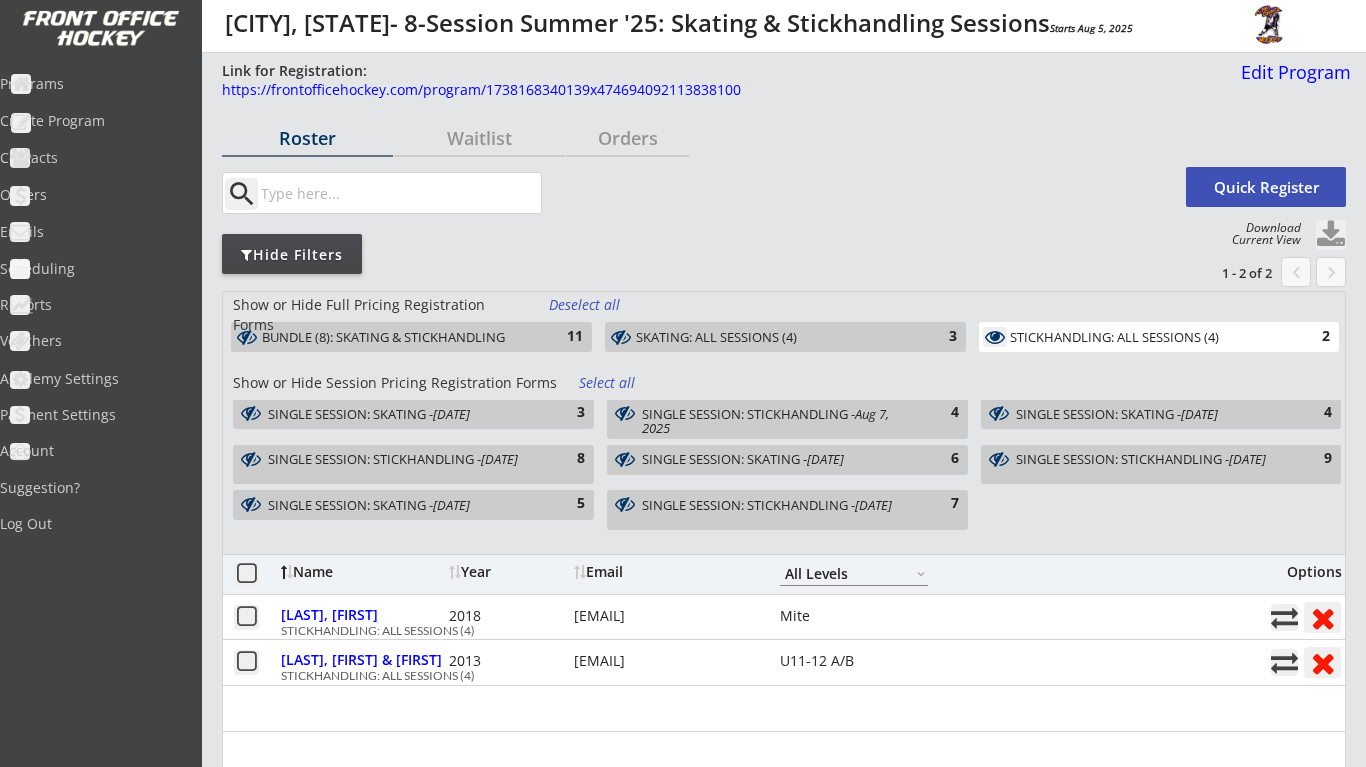 click on "SINGLE SESSION: STICKHANDLING -  [DATE]" at bounding box center [777, 421] 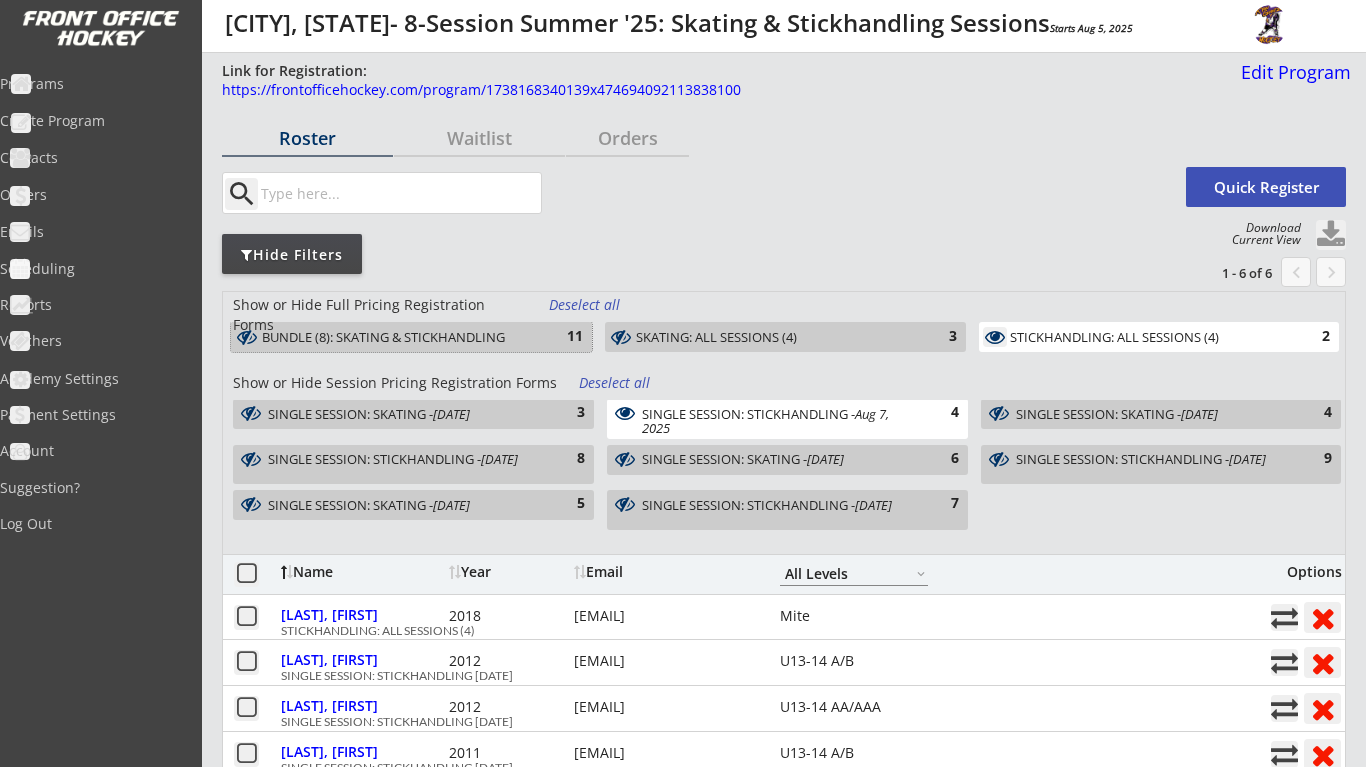 click on "BUNDLE (8): SKATING & STICKHANDLING  11" at bounding box center [411, 337] 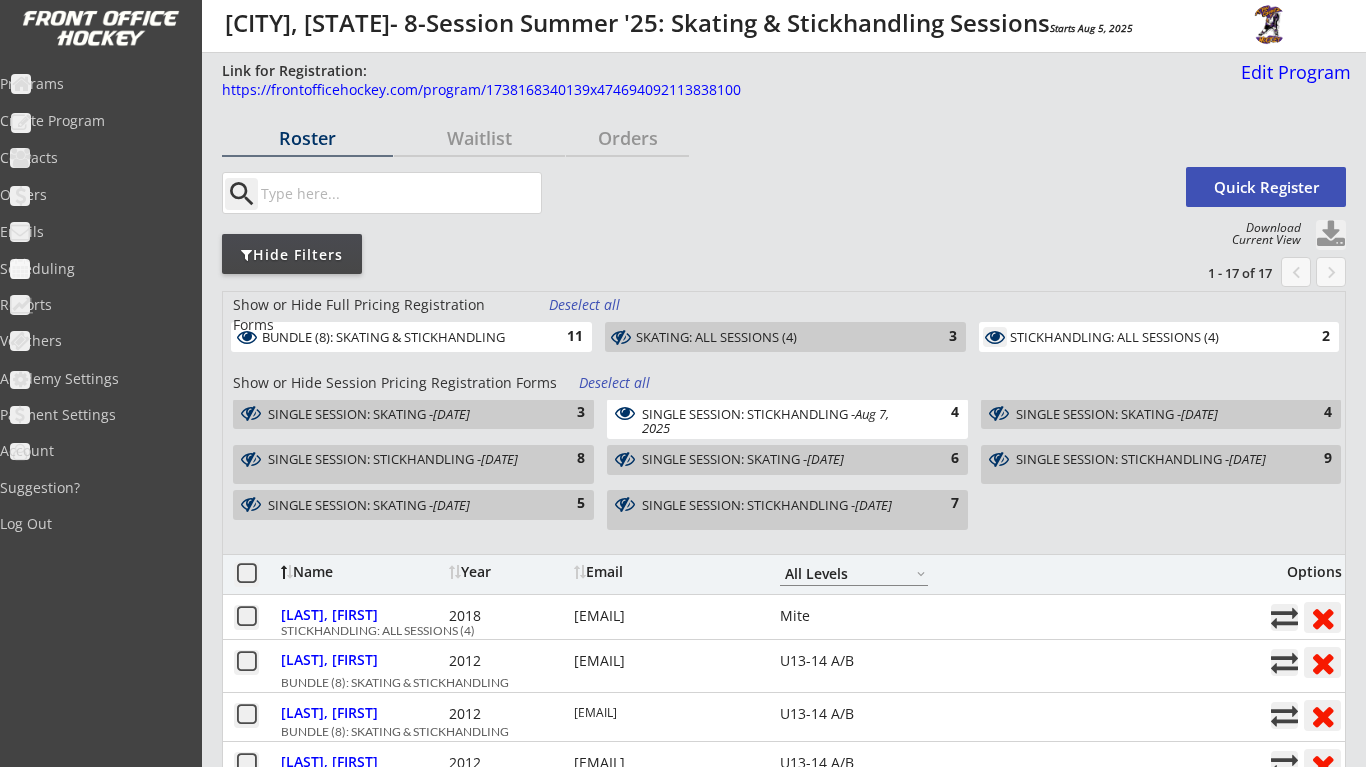 scroll, scrollTop: 0, scrollLeft: 0, axis: both 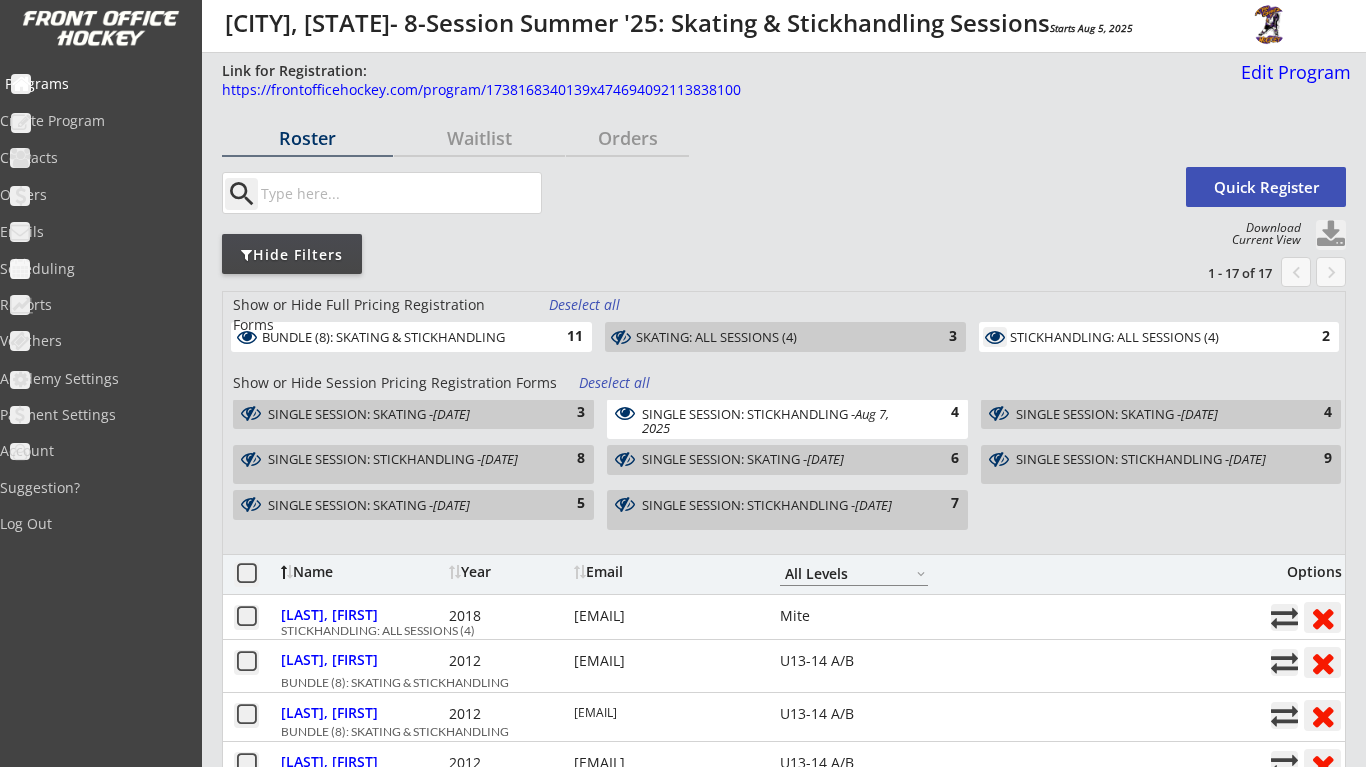 click on "Programs" at bounding box center [95, 85] 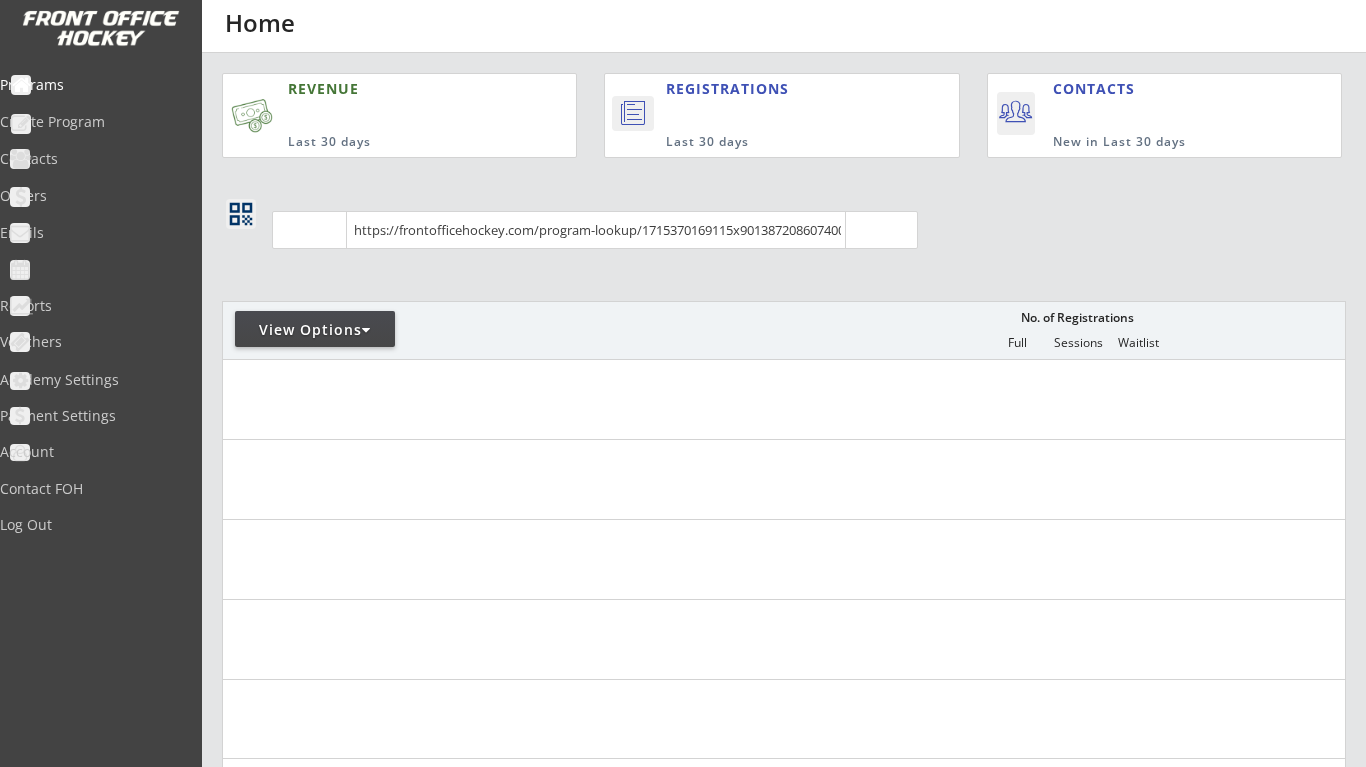scroll, scrollTop: 0, scrollLeft: 0, axis: both 